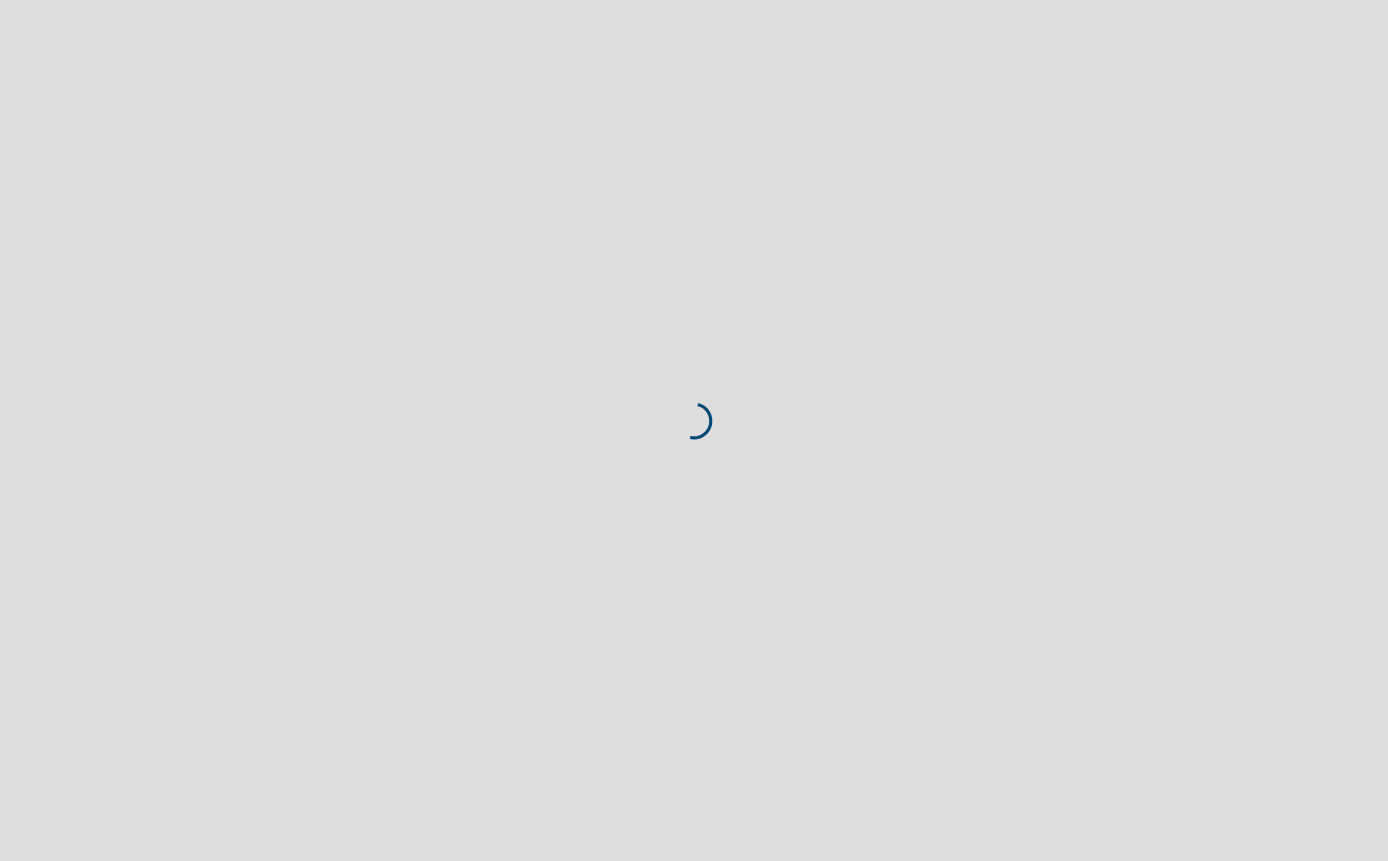 scroll, scrollTop: 0, scrollLeft: 0, axis: both 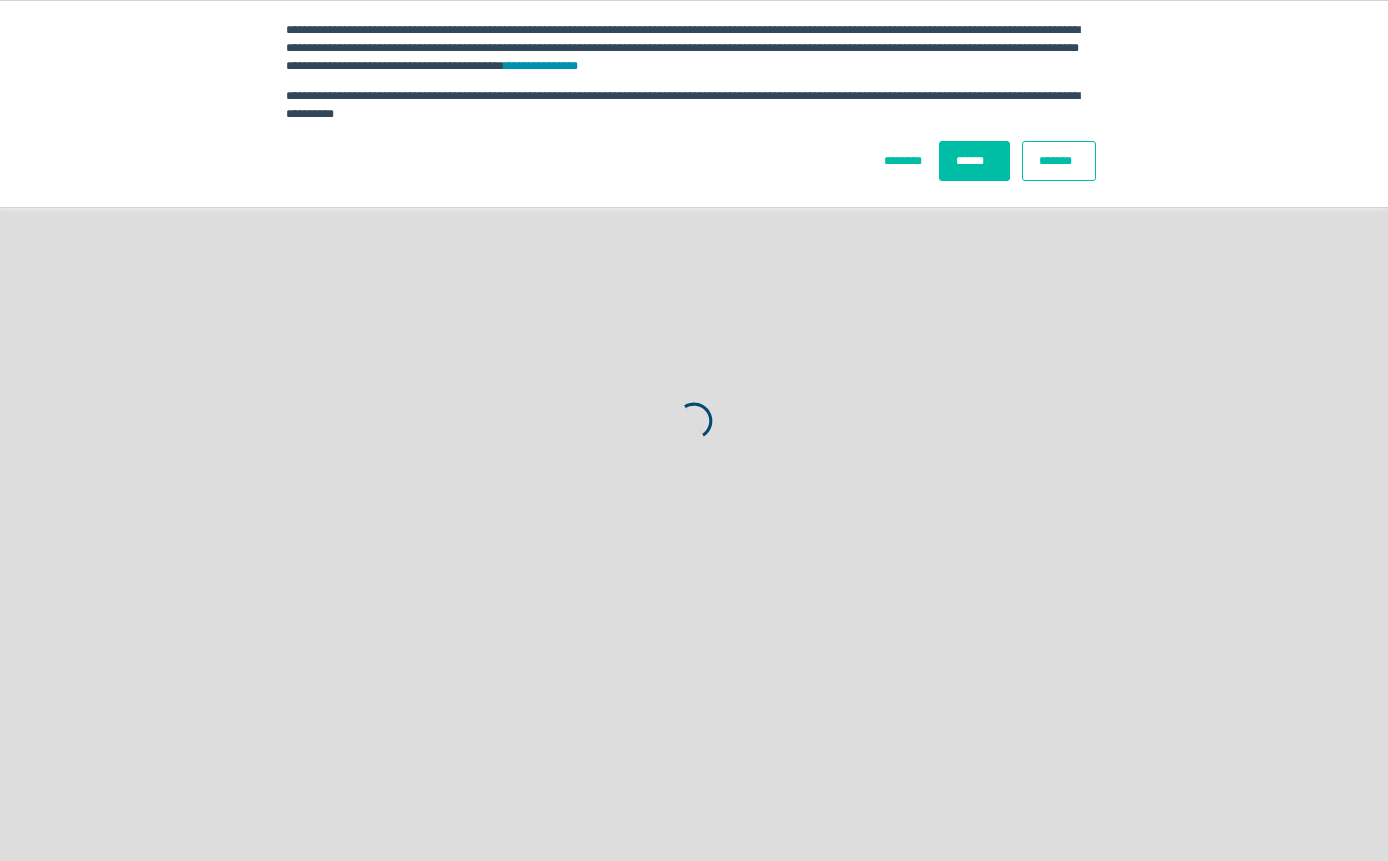 click on "******" at bounding box center [974, 161] 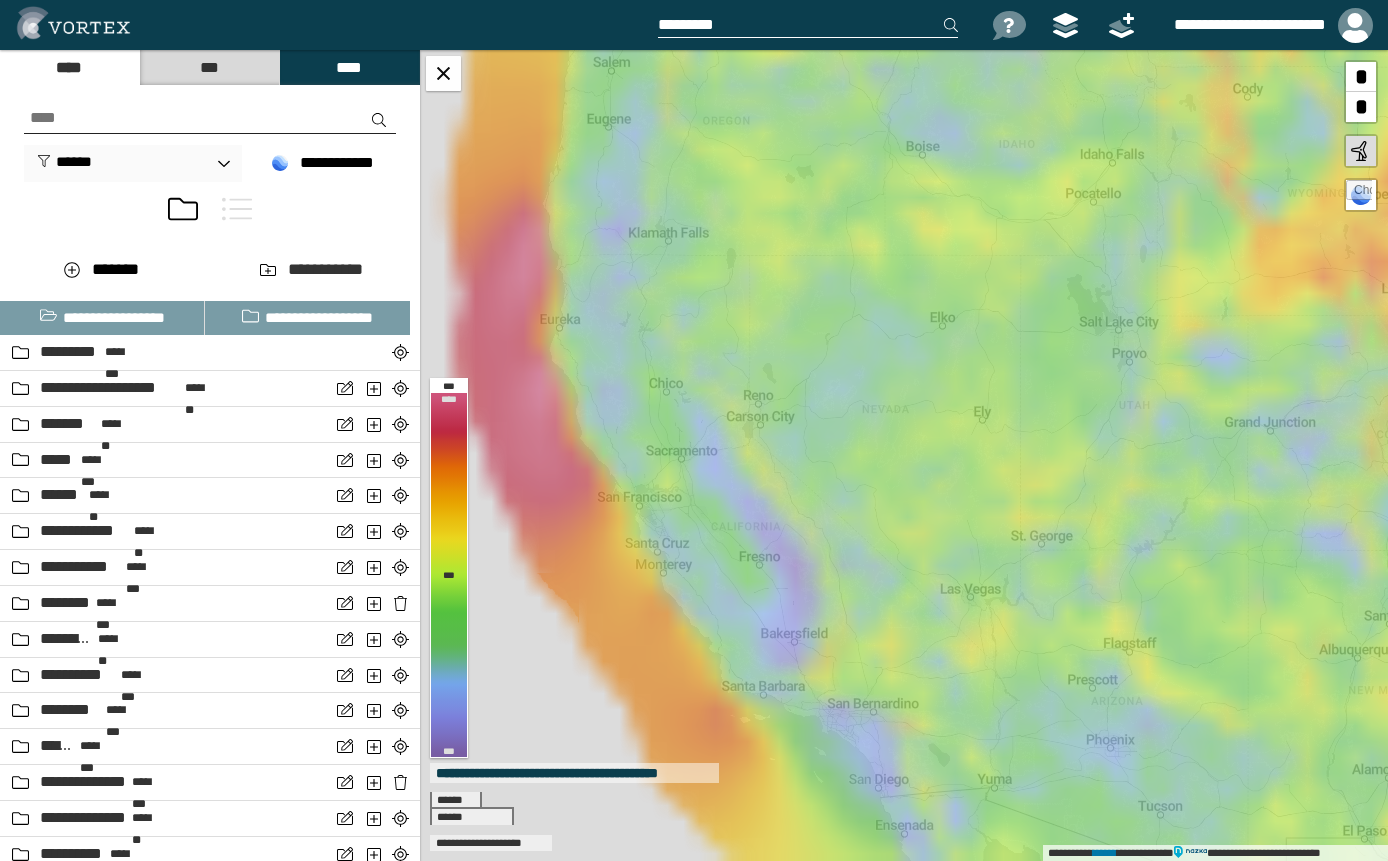 drag, startPoint x: 692, startPoint y: 309, endPoint x: 823, endPoint y: 664, distance: 378.39926 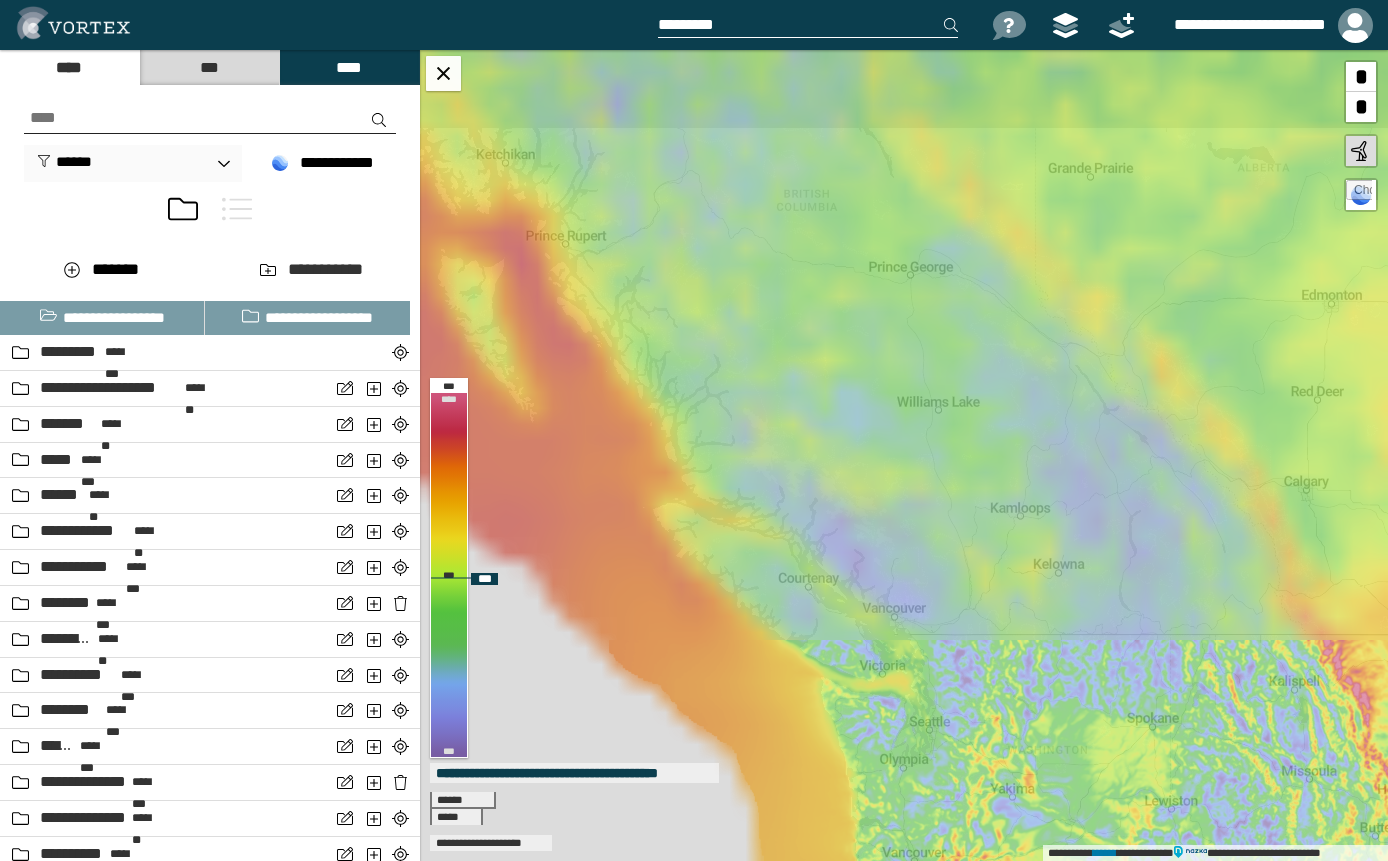 drag, startPoint x: 679, startPoint y: 198, endPoint x: 834, endPoint y: 676, distance: 502.50275 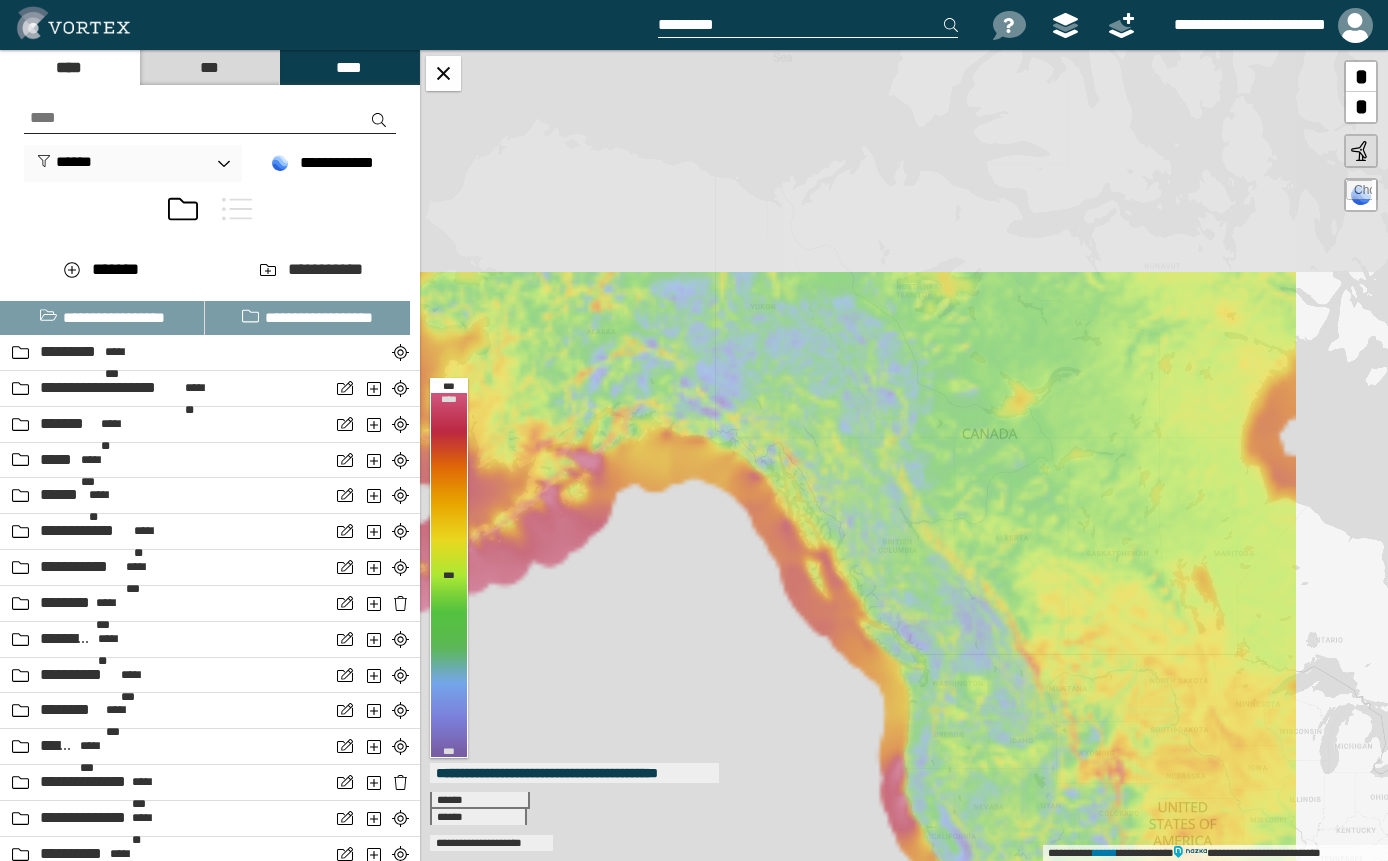 drag, startPoint x: 559, startPoint y: 236, endPoint x: 834, endPoint y: 543, distance: 412.15775 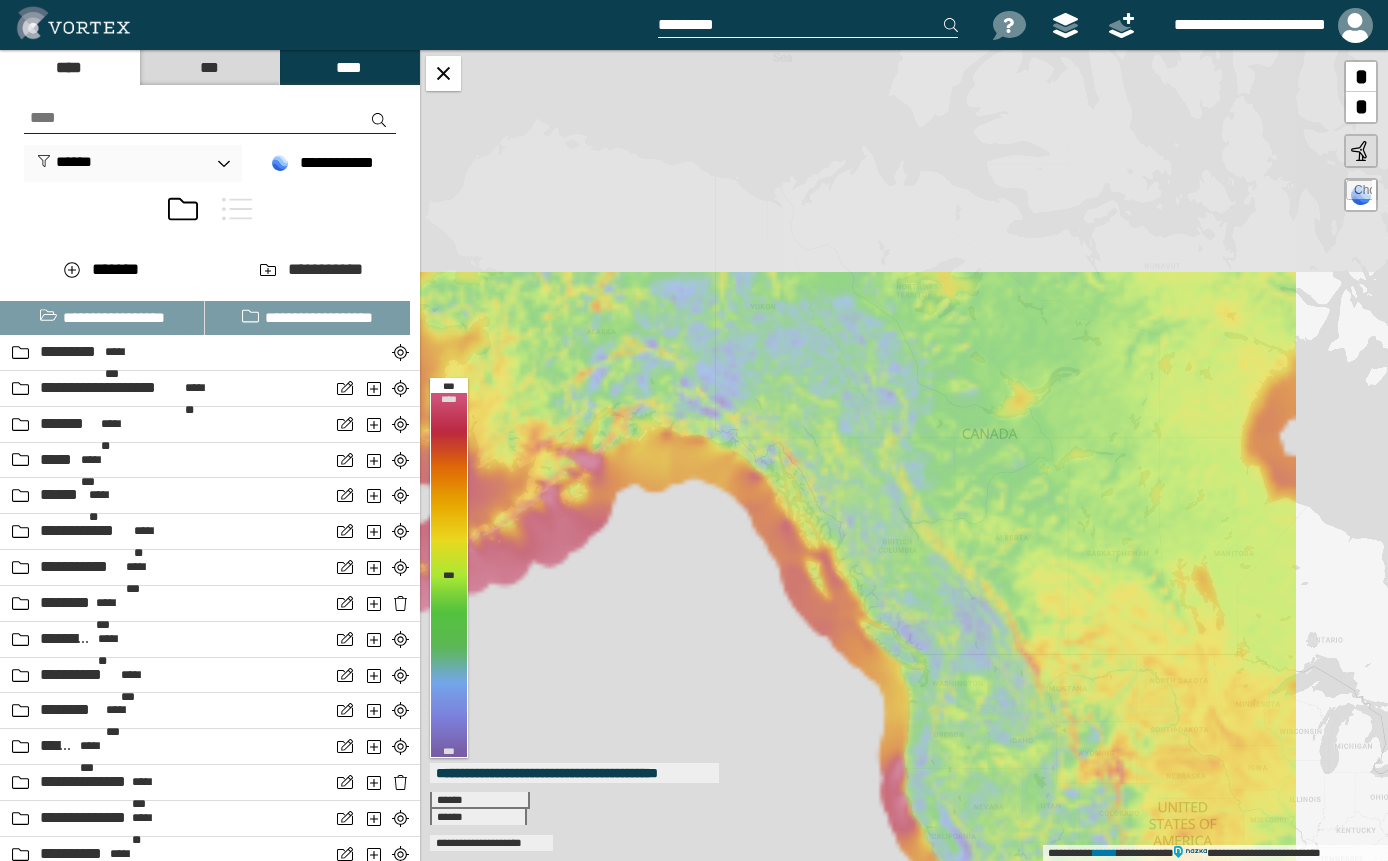 click on "**********" at bounding box center (904, 455) 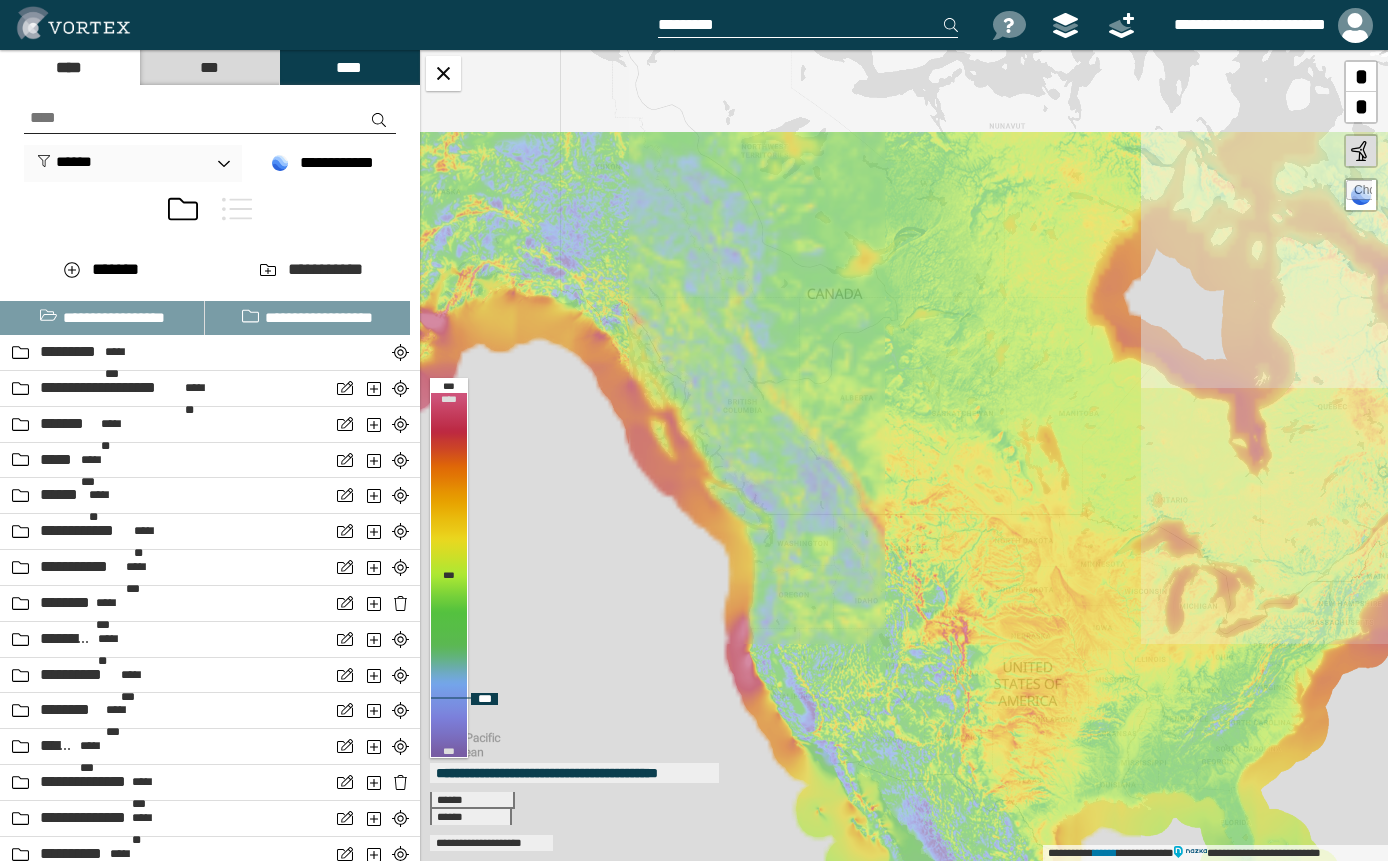 drag, startPoint x: 702, startPoint y: 370, endPoint x: 545, endPoint y: 227, distance: 212.3629 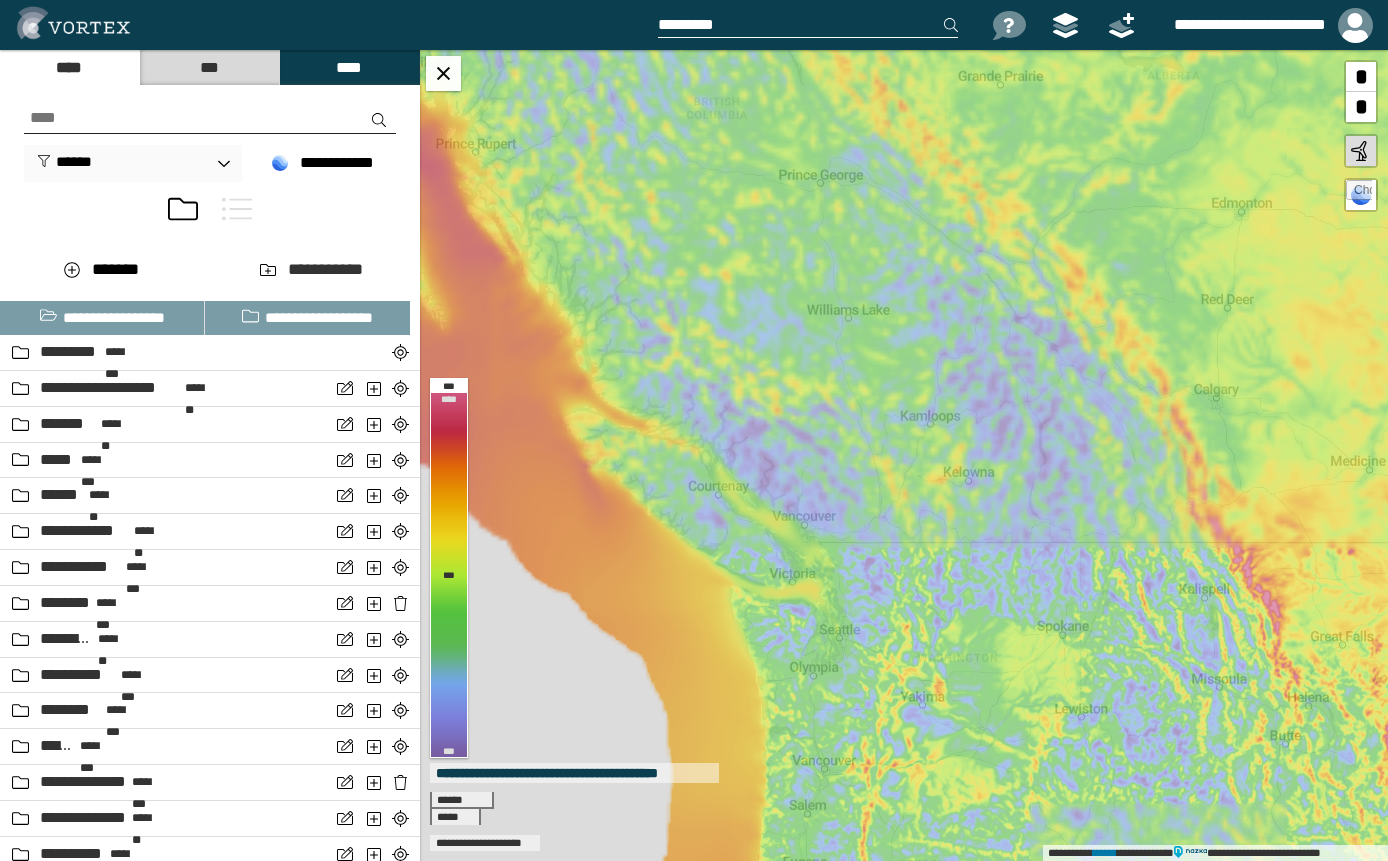 drag, startPoint x: 568, startPoint y: 461, endPoint x: 858, endPoint y: 486, distance: 291.0756 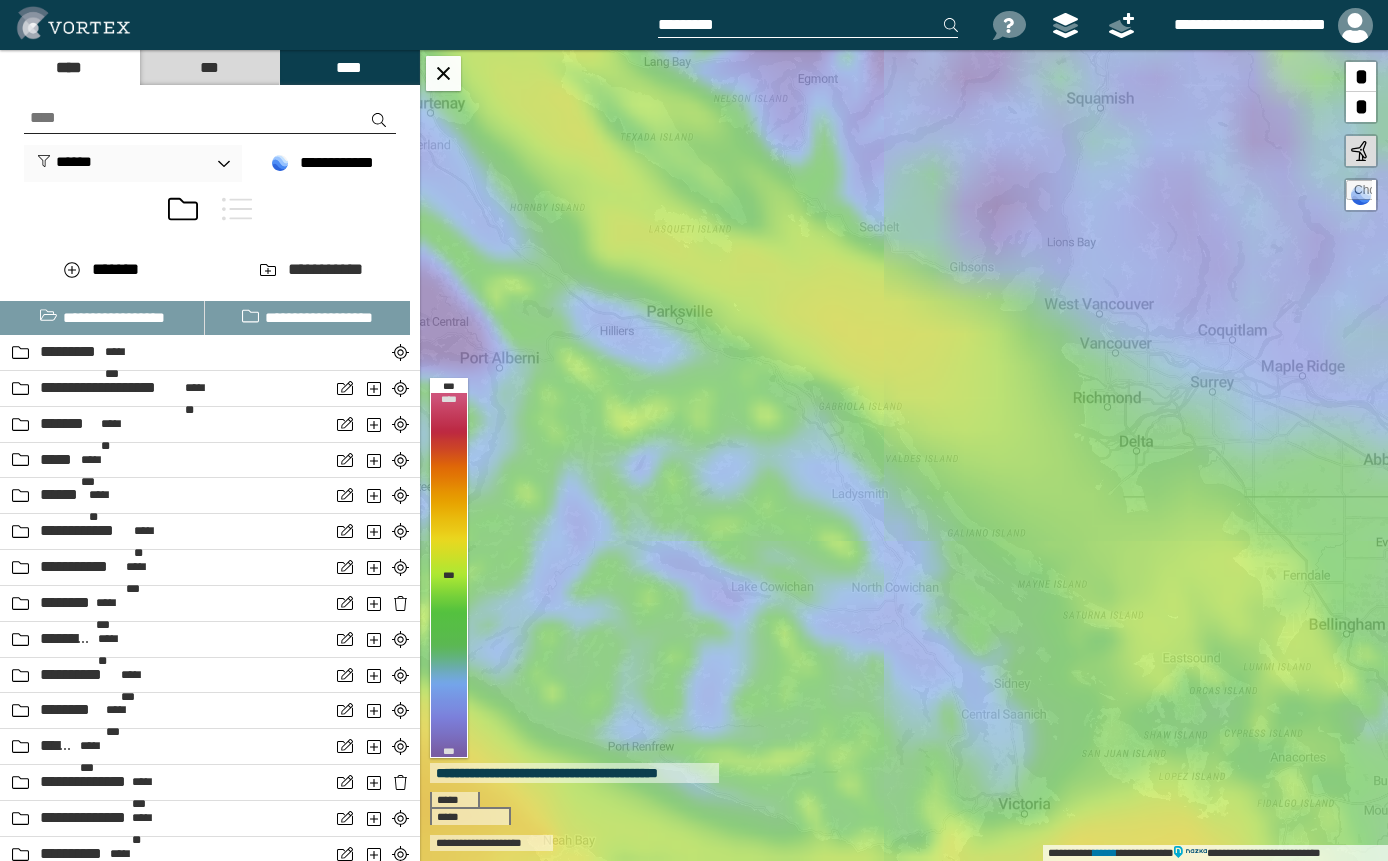 drag, startPoint x: 820, startPoint y: 599, endPoint x: 721, endPoint y: 401, distance: 221.37073 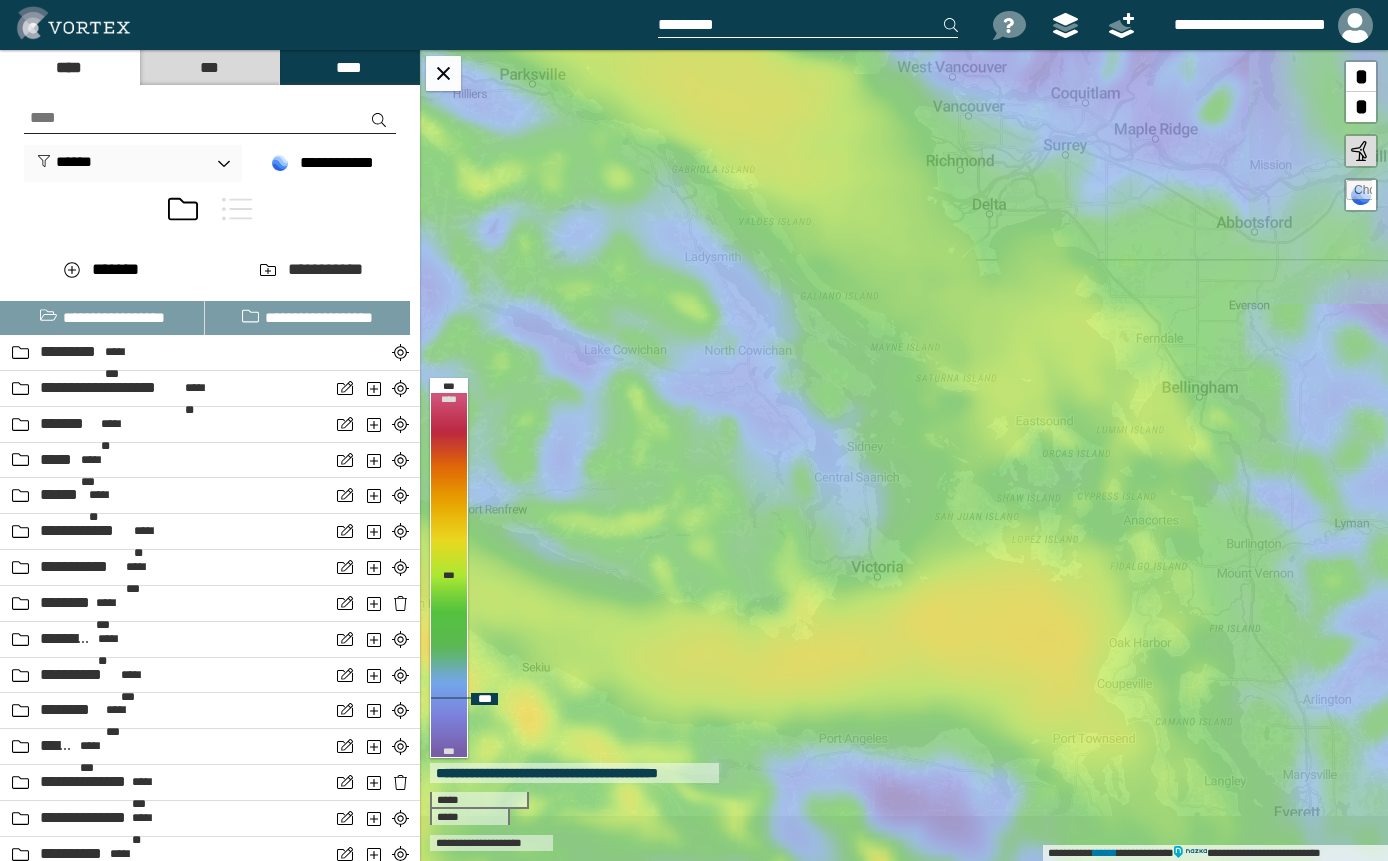 drag, startPoint x: 884, startPoint y: 593, endPoint x: 774, endPoint y: 432, distance: 194.98975 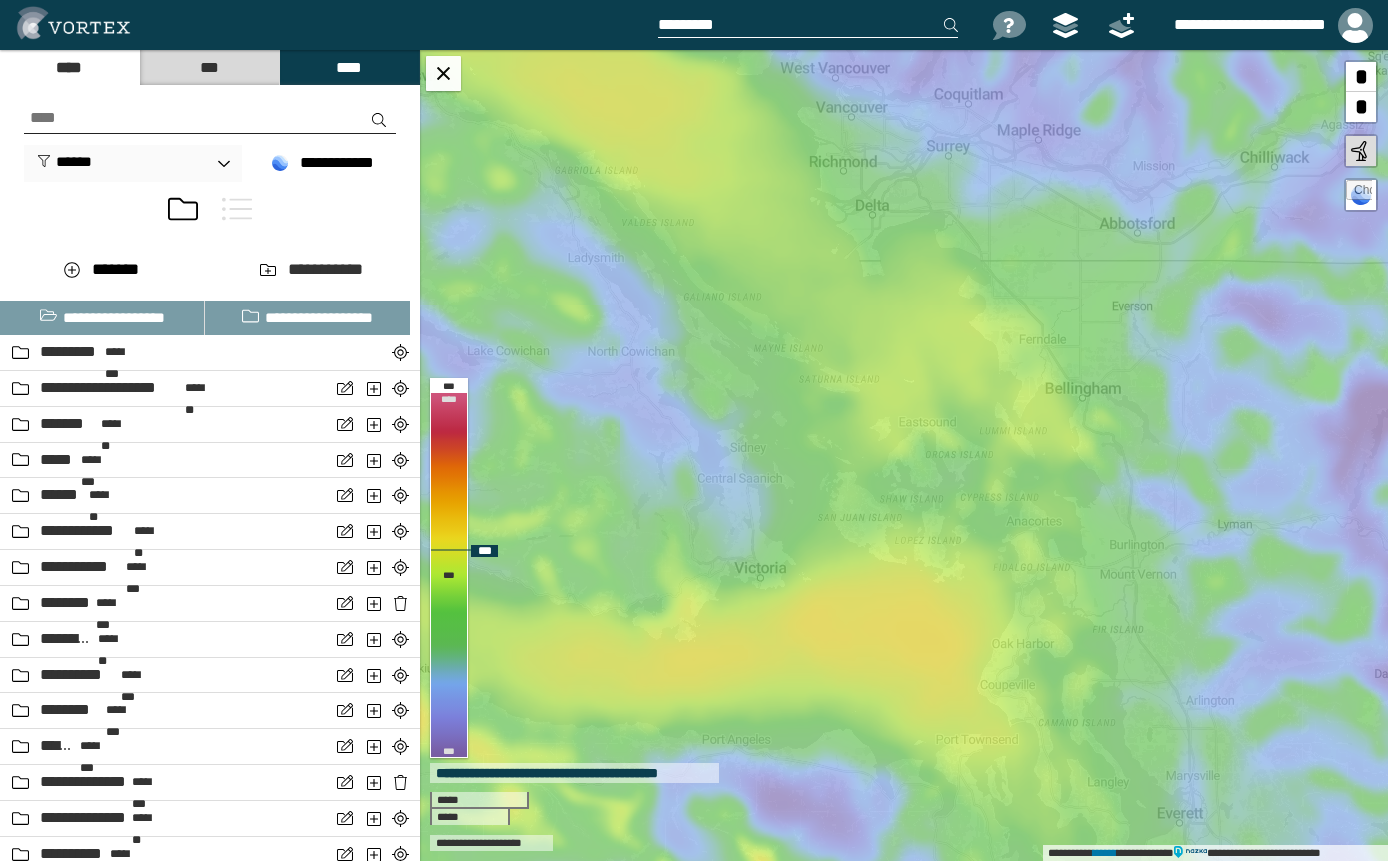 drag, startPoint x: 887, startPoint y: 626, endPoint x: 773, endPoint y: 632, distance: 114.15778 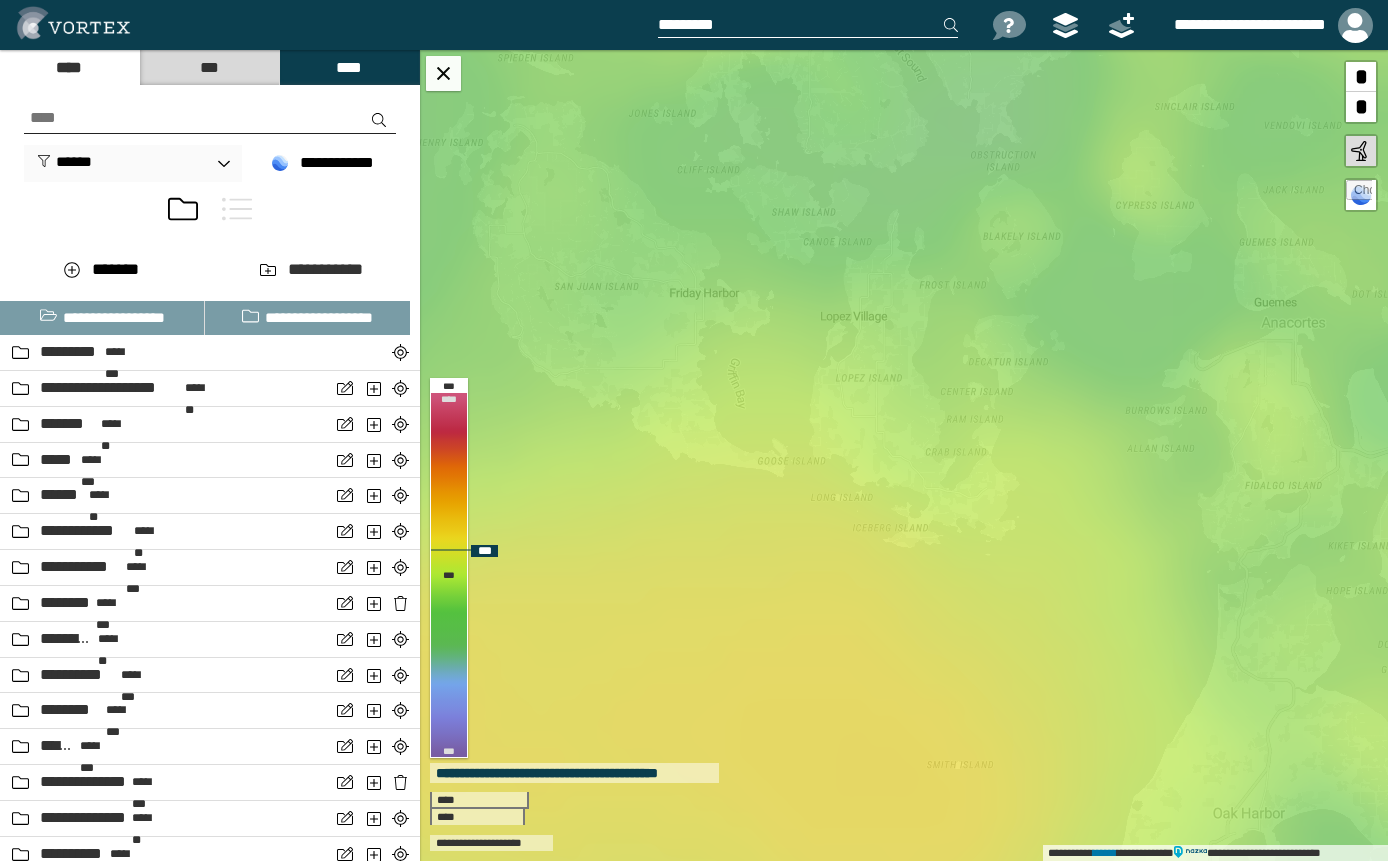 drag, startPoint x: 906, startPoint y: 580, endPoint x: 769, endPoint y: 538, distance: 143.29341 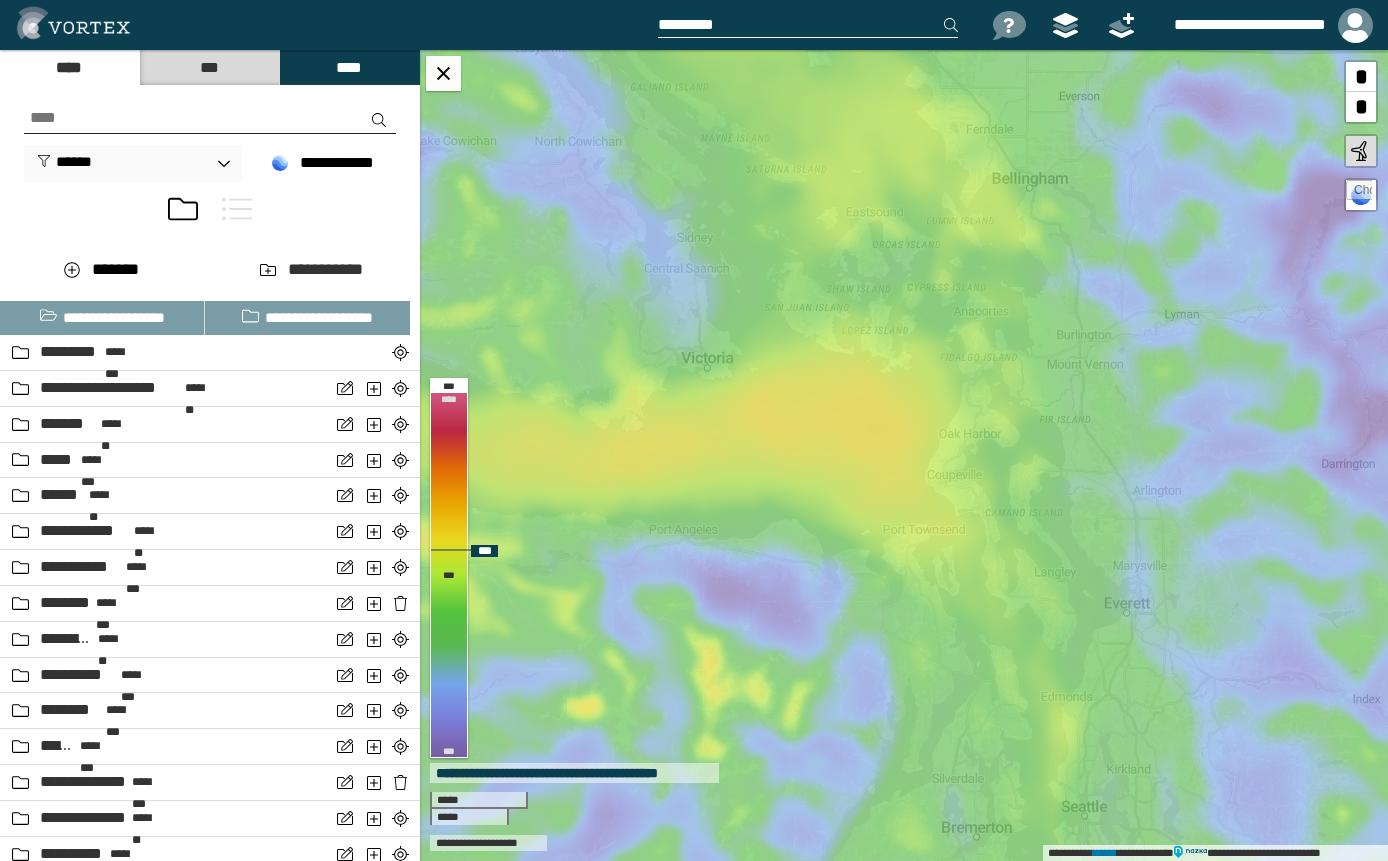 drag, startPoint x: 800, startPoint y: 631, endPoint x: 875, endPoint y: 474, distance: 173.99425 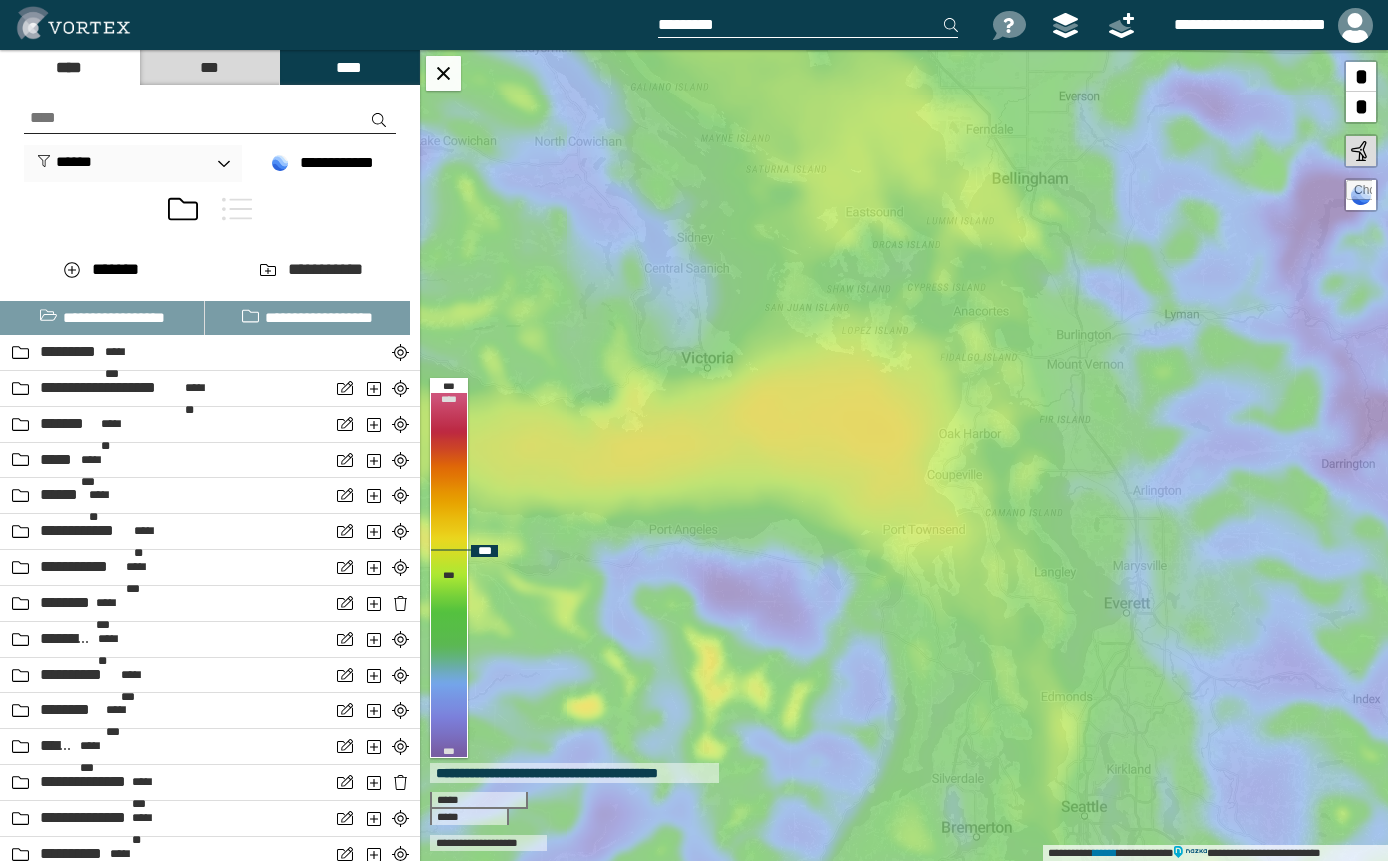 click on "**********" at bounding box center (904, 455) 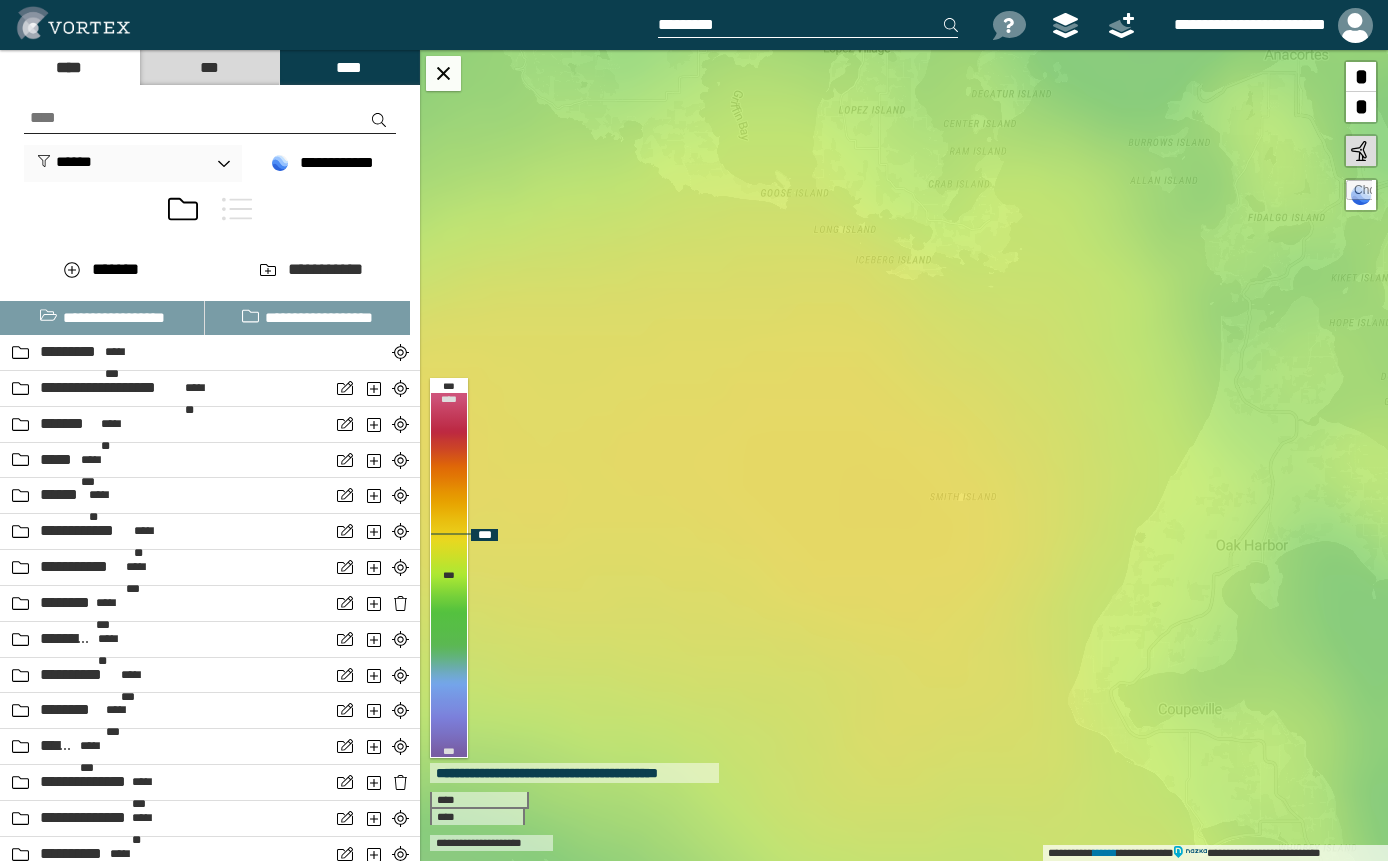 drag, startPoint x: 920, startPoint y: 433, endPoint x: 911, endPoint y: 541, distance: 108.37435 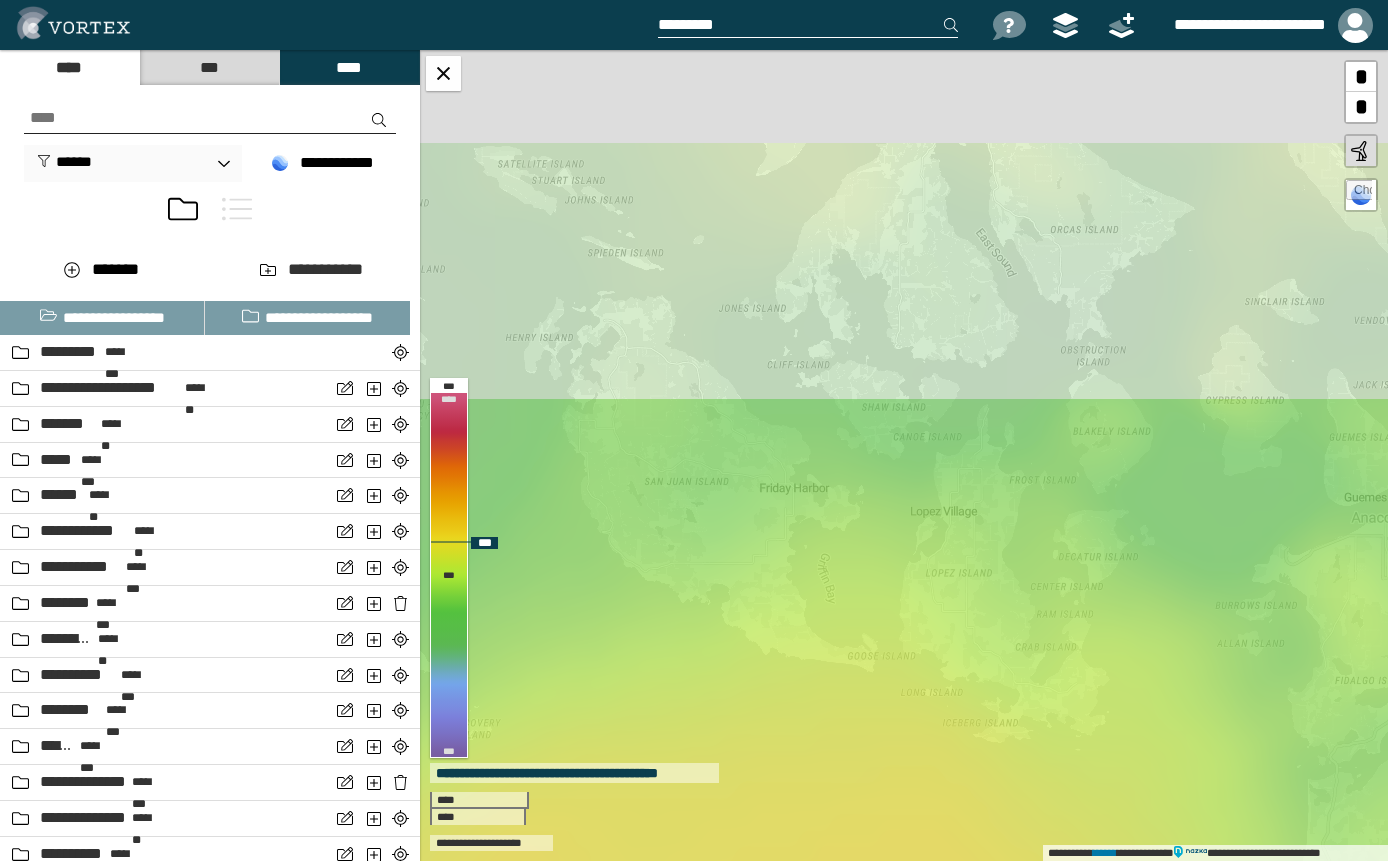 drag, startPoint x: 818, startPoint y: 453, endPoint x: 857, endPoint y: 791, distance: 340.24255 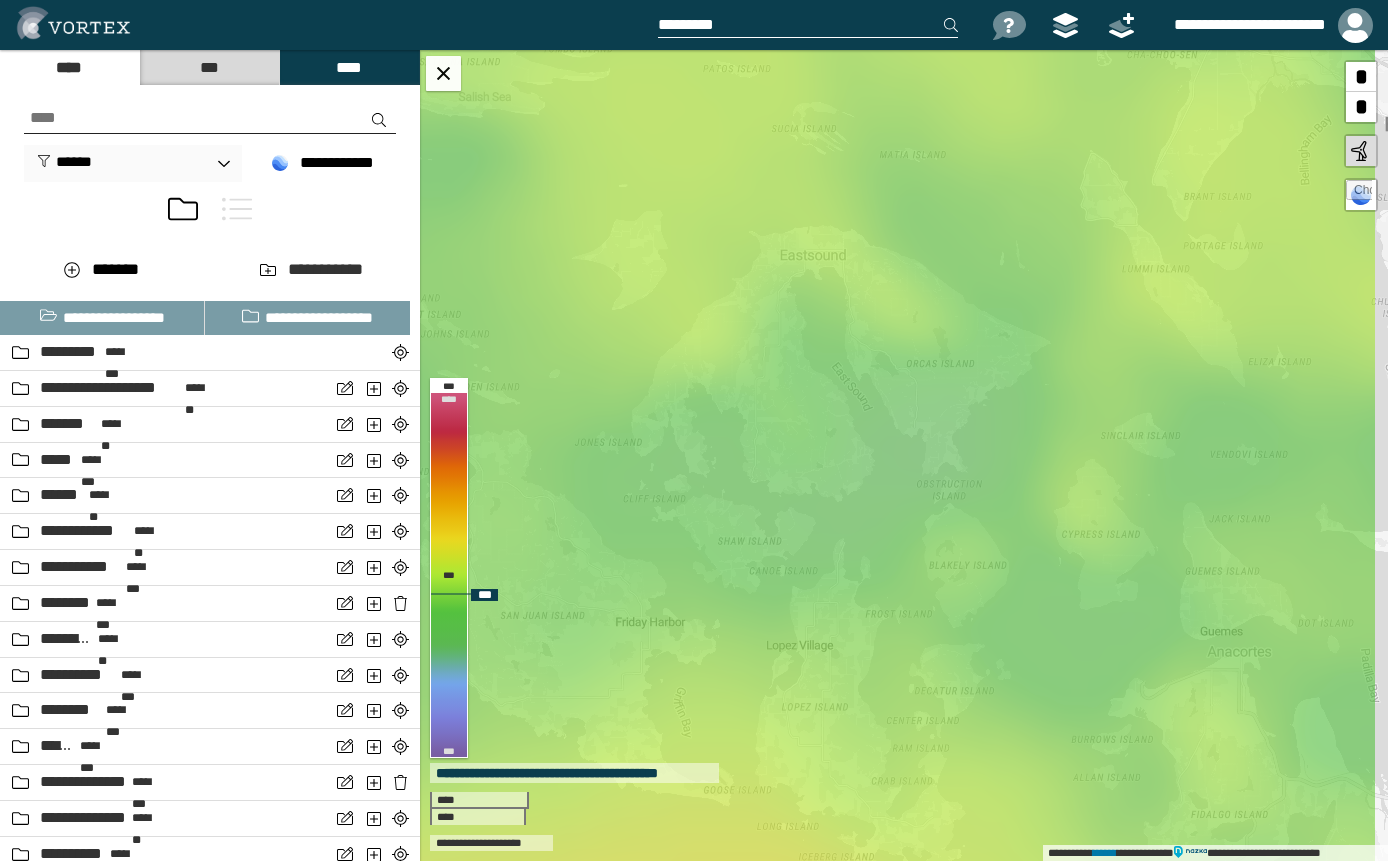 drag, startPoint x: 938, startPoint y: 509, endPoint x: 797, endPoint y: 645, distance: 195.90048 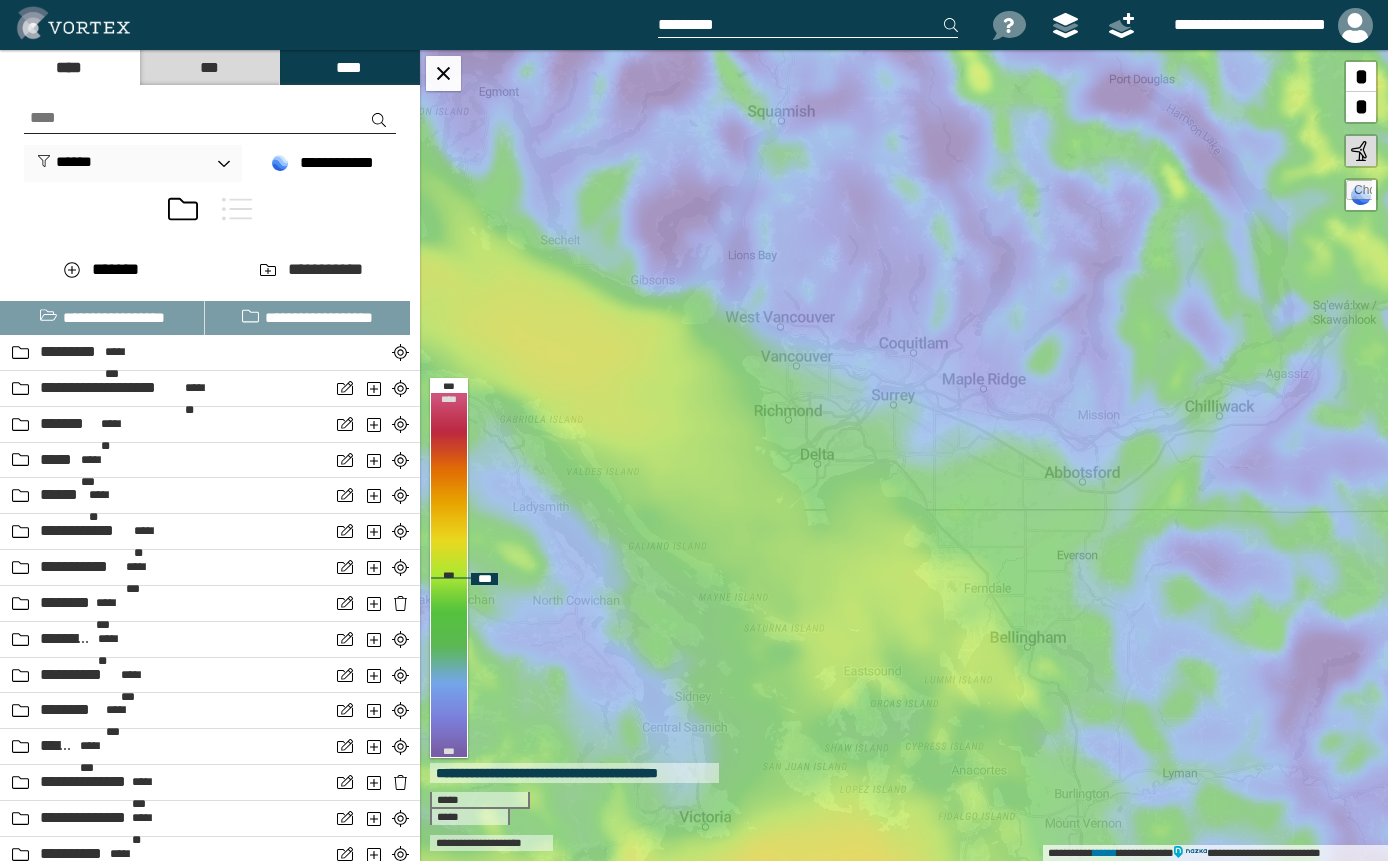 drag, startPoint x: 763, startPoint y: 393, endPoint x: 860, endPoint y: 566, distance: 198.33809 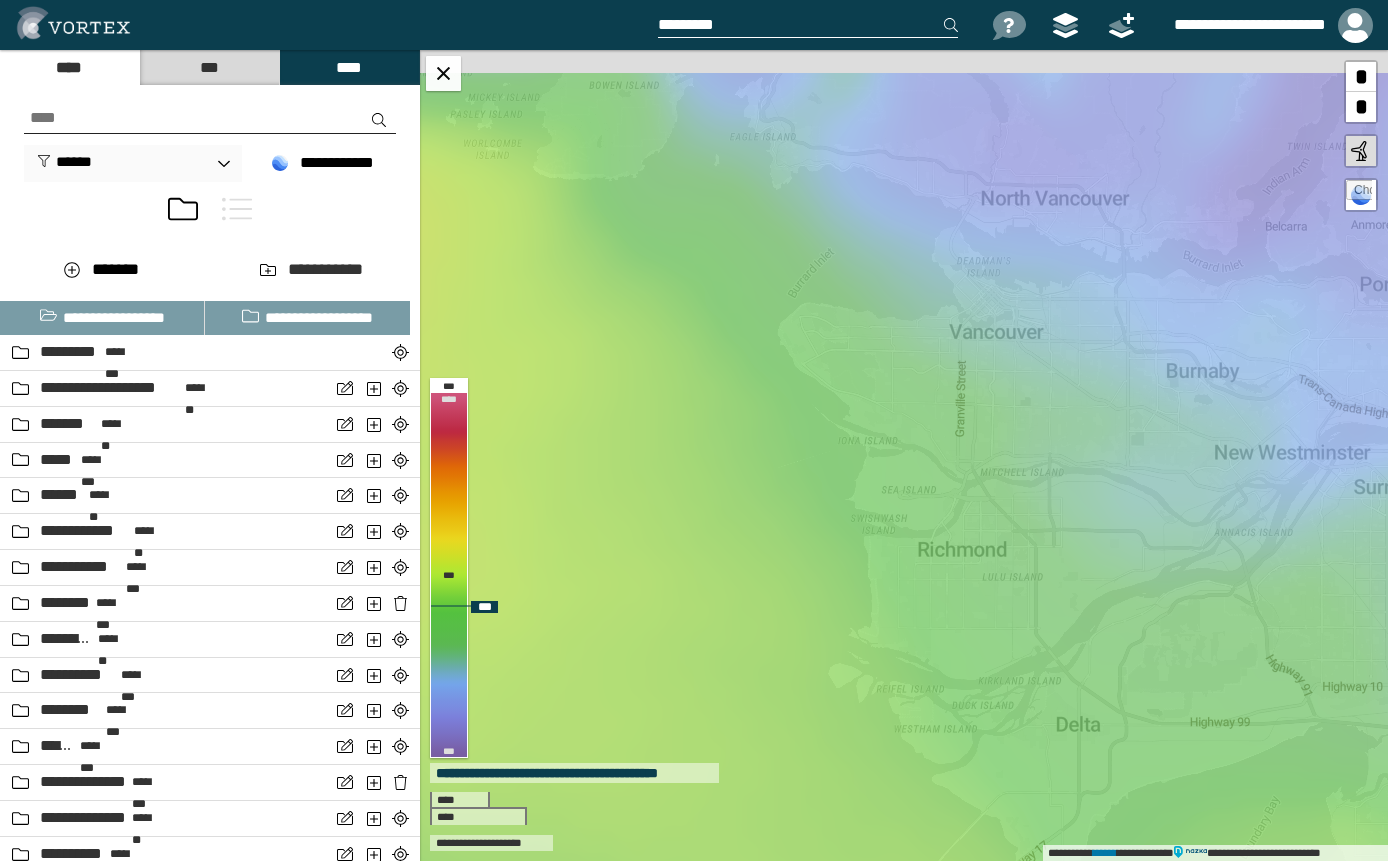 drag, startPoint x: 734, startPoint y: 354, endPoint x: 813, endPoint y: 521, distance: 184.74306 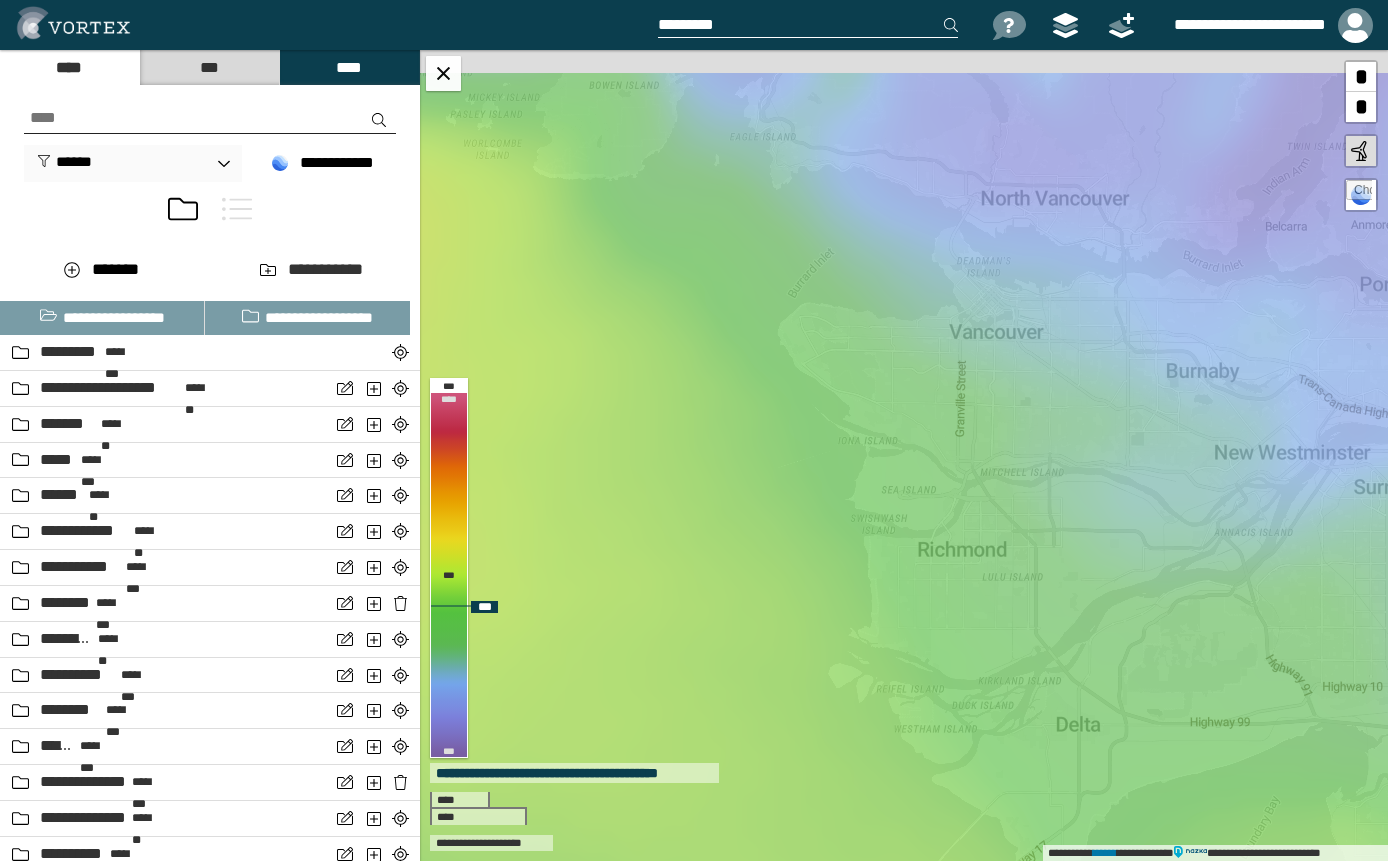 click on "**********" at bounding box center (904, 455) 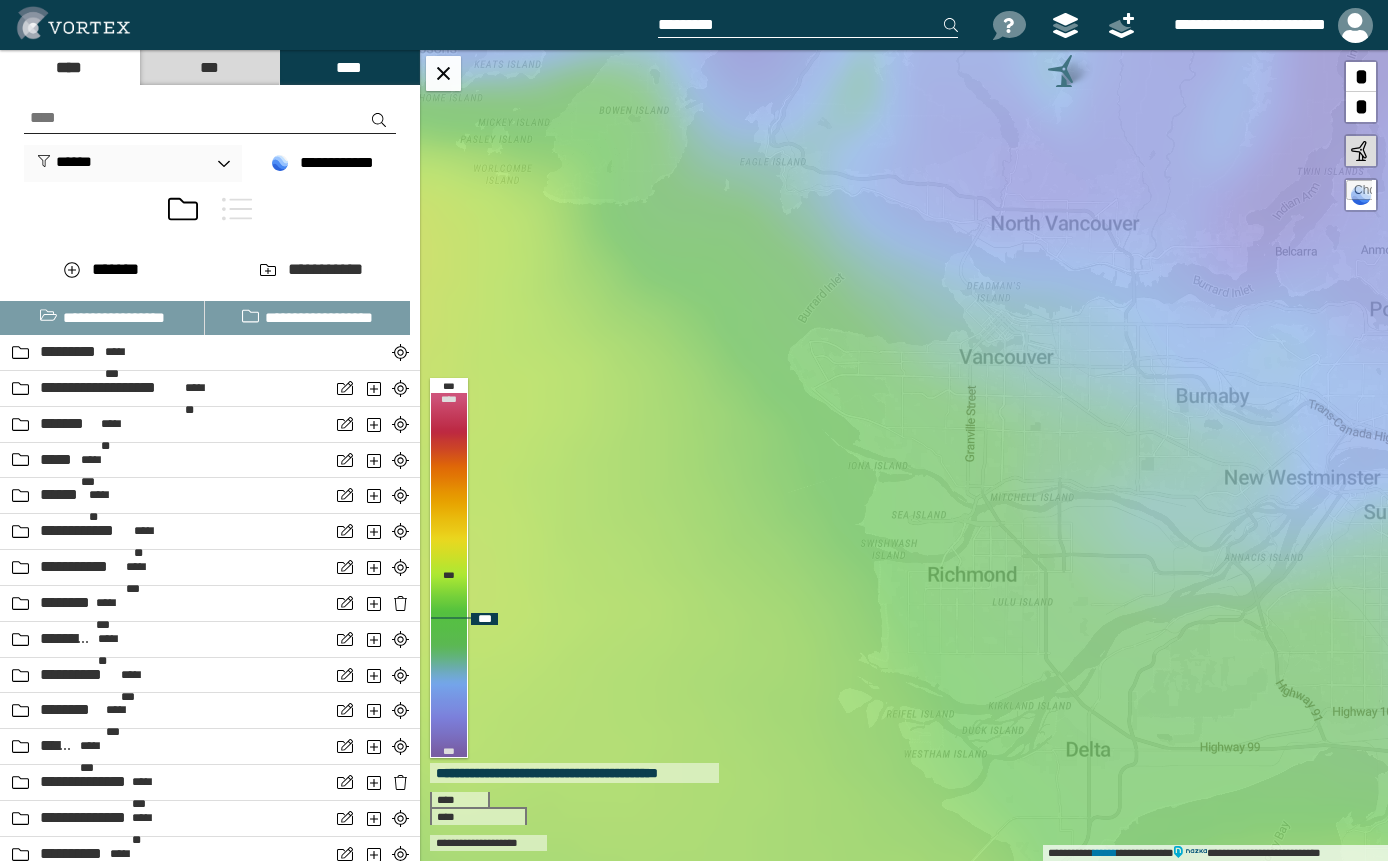 click on "**********" at bounding box center (904, 455) 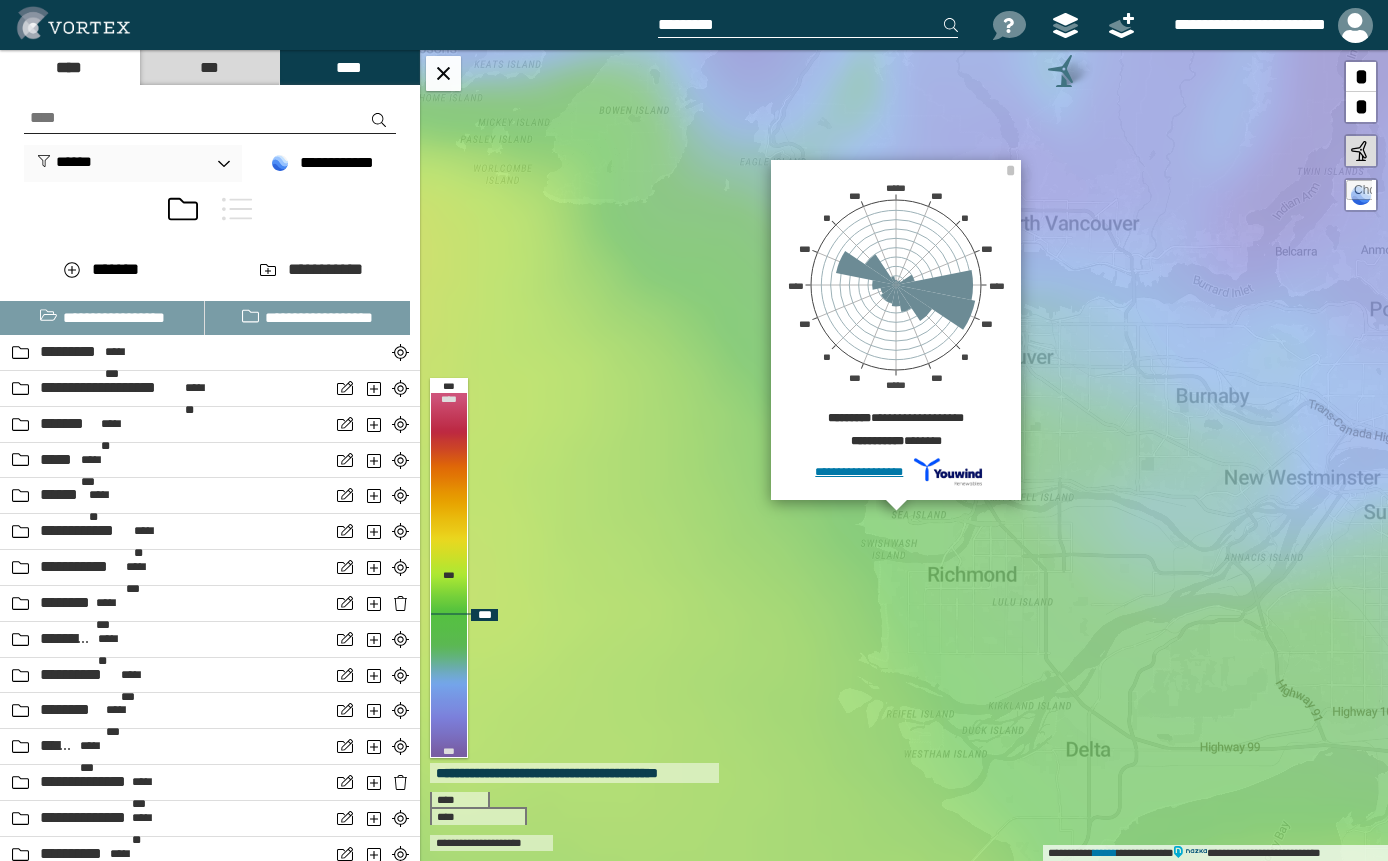 click on "**********" at bounding box center (904, 455) 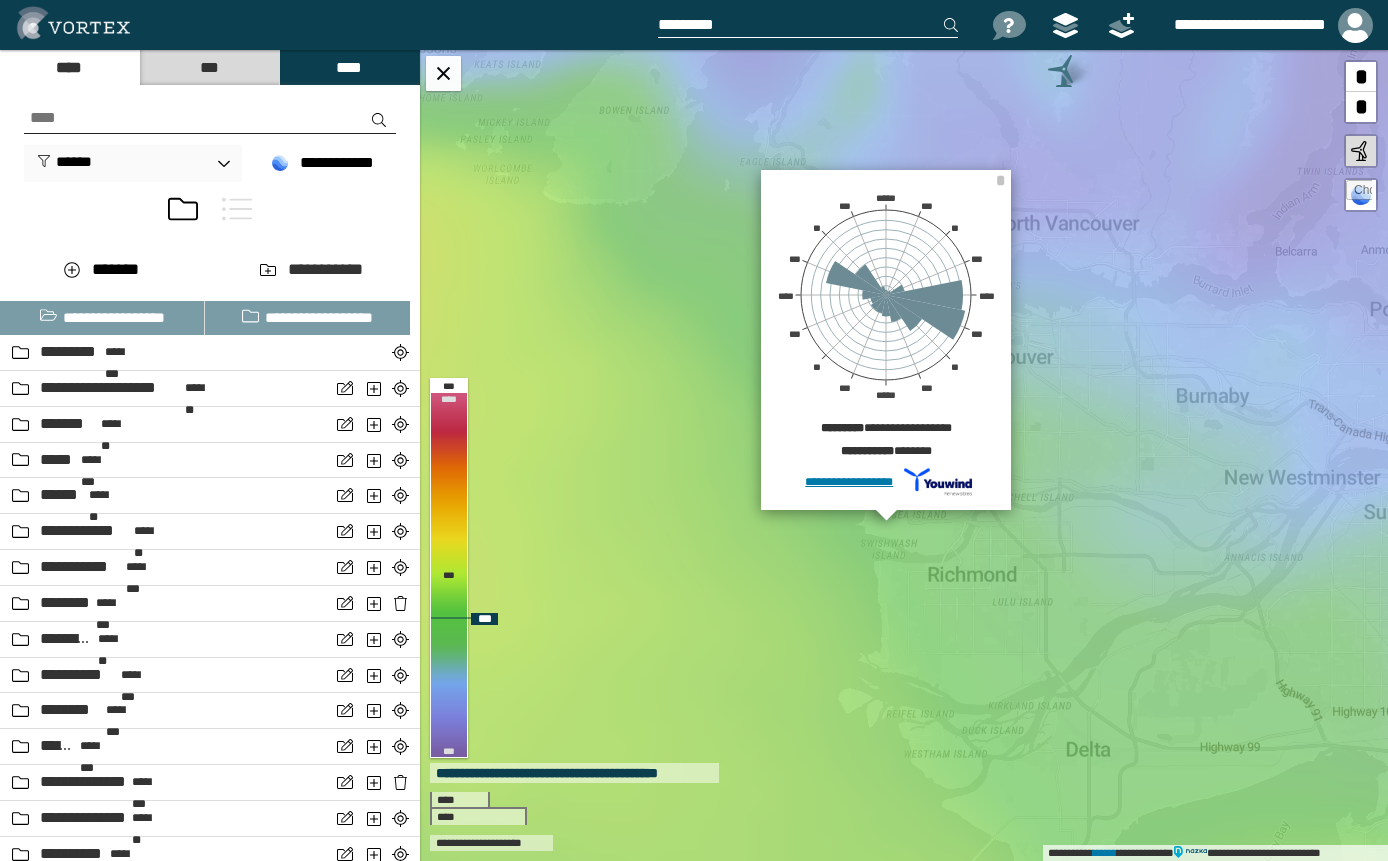 click on "**********" at bounding box center [904, 455] 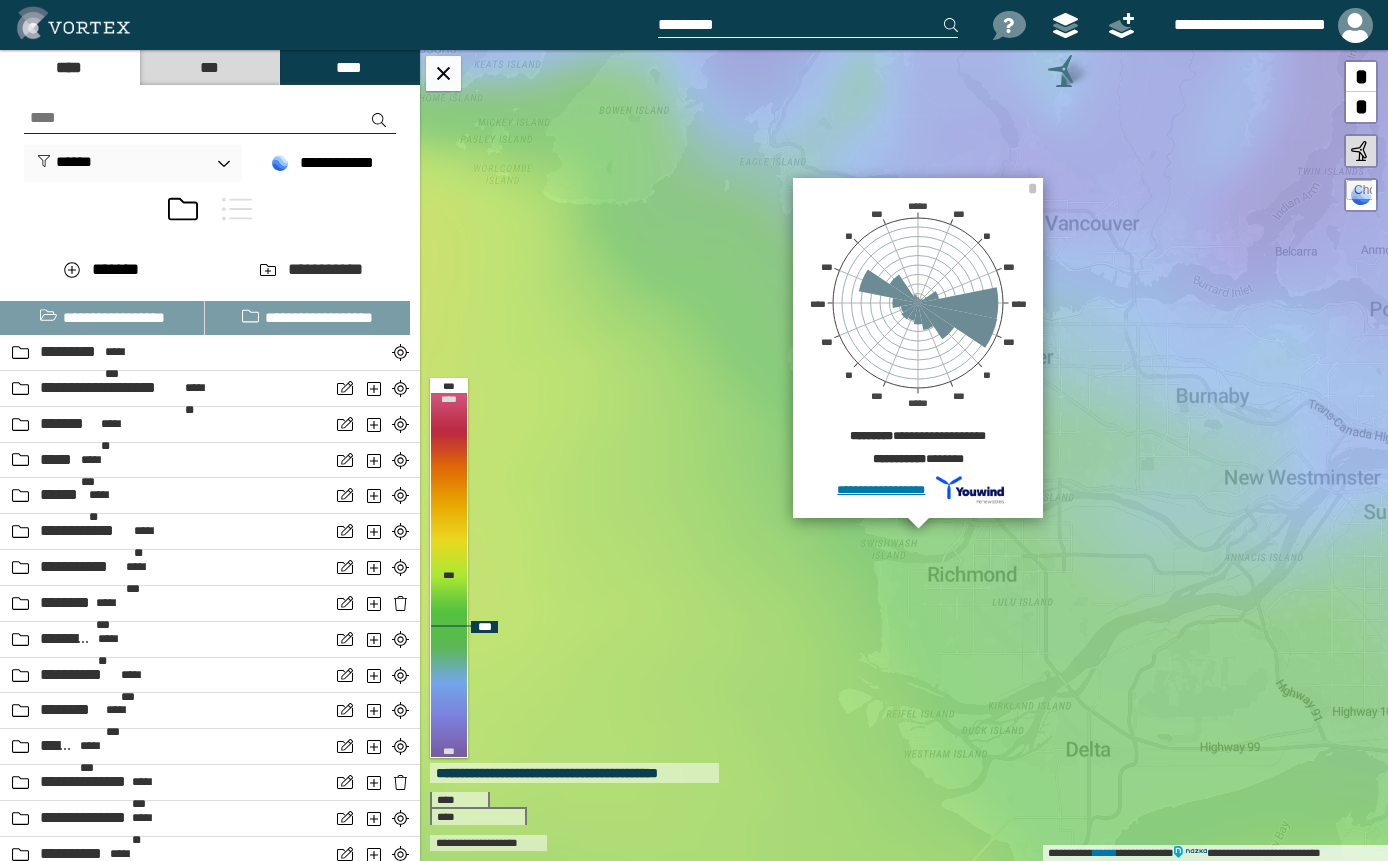 click on "**********" at bounding box center [904, 455] 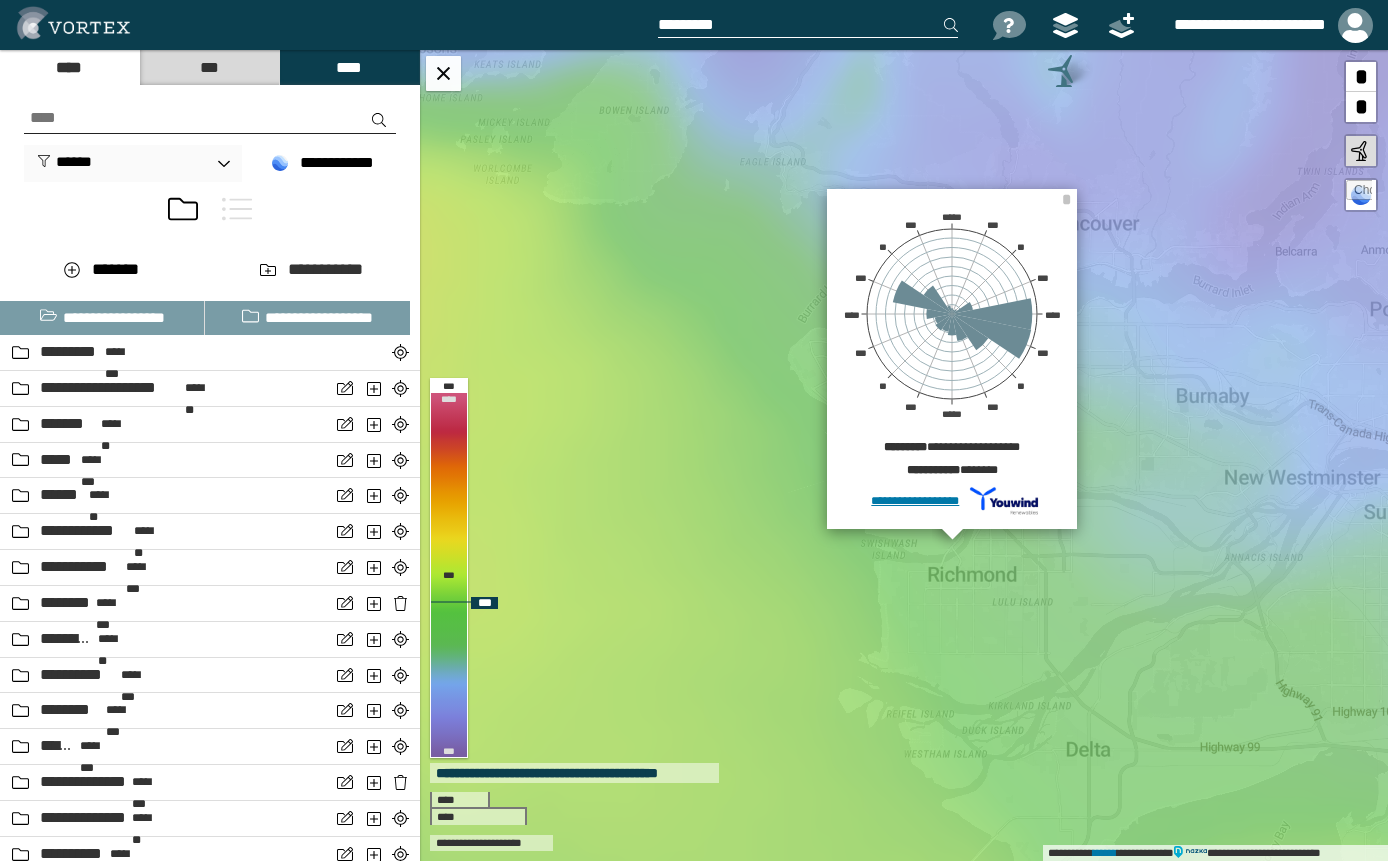 click on "**********" at bounding box center [904, 455] 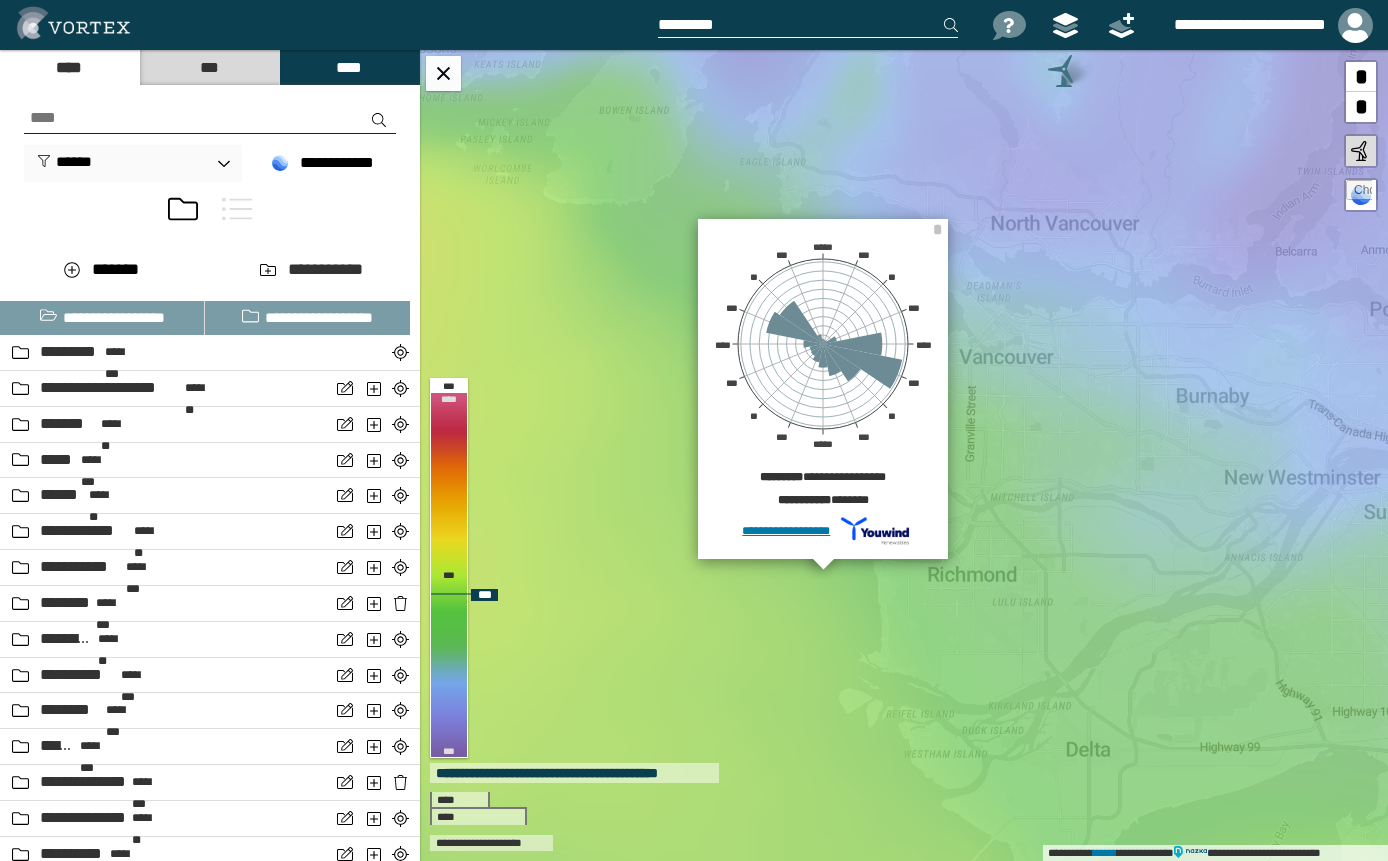 click on "**********" at bounding box center [904, 455] 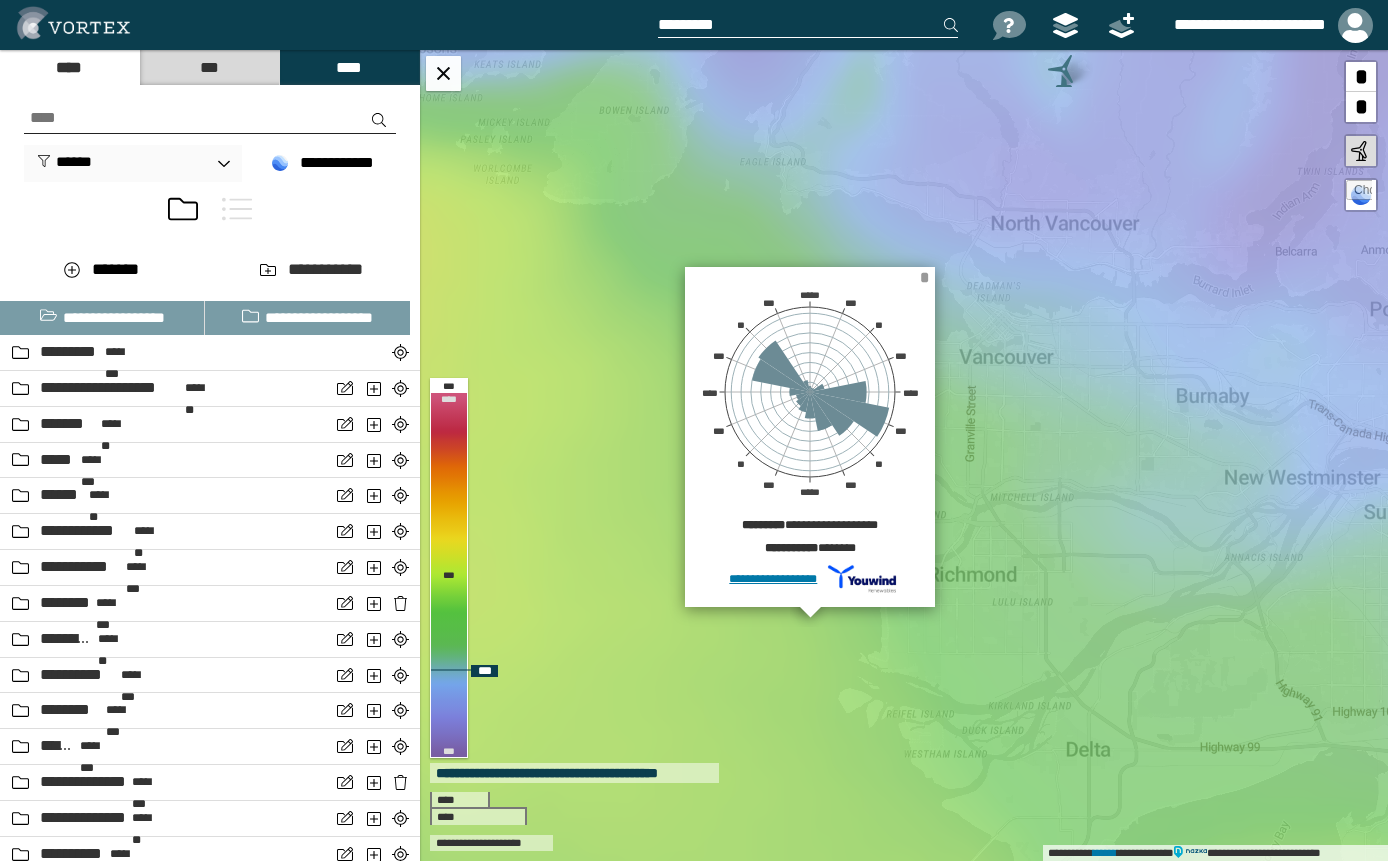 click on "*" at bounding box center (924, 277) 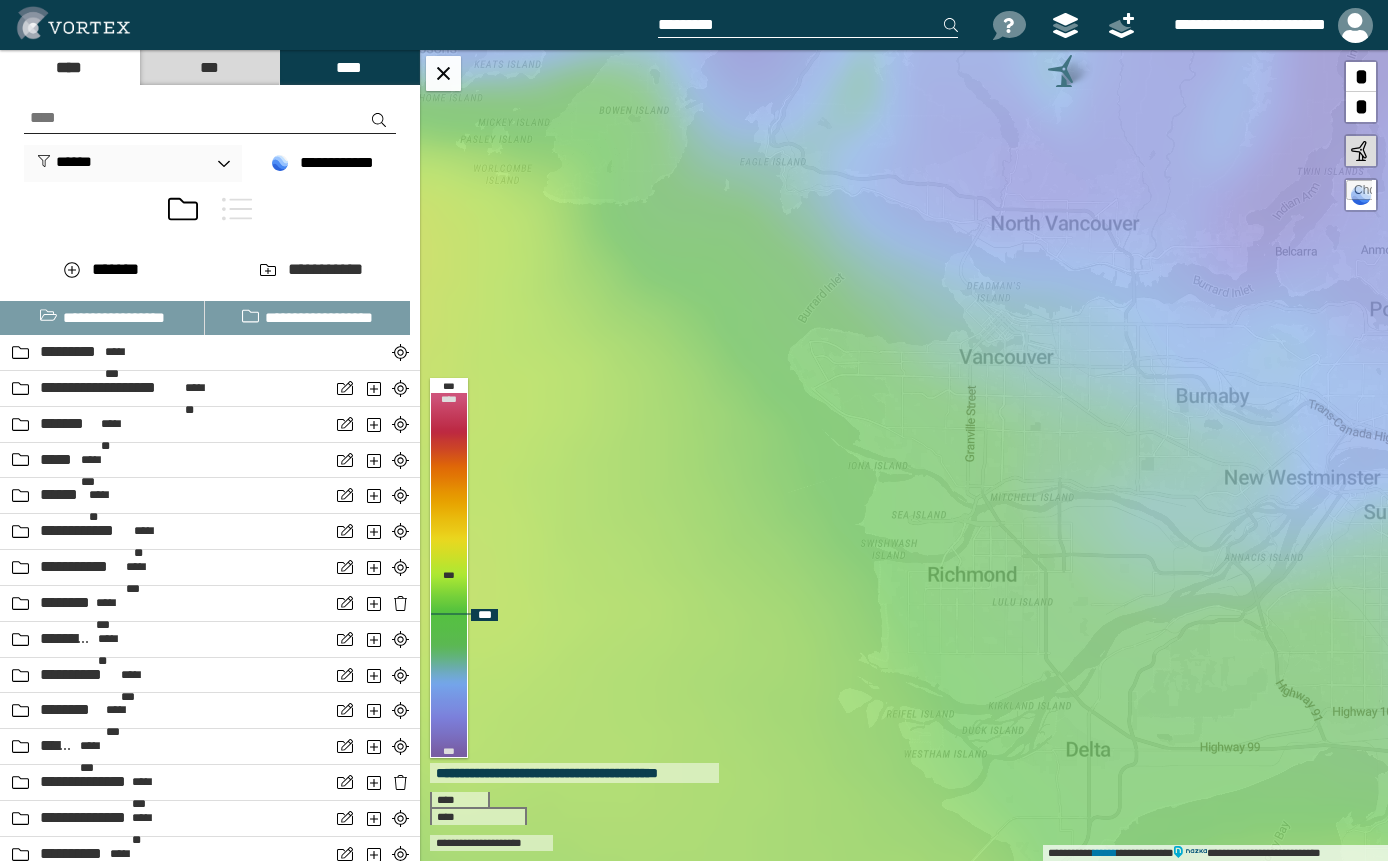 click on "**********" at bounding box center (904, 455) 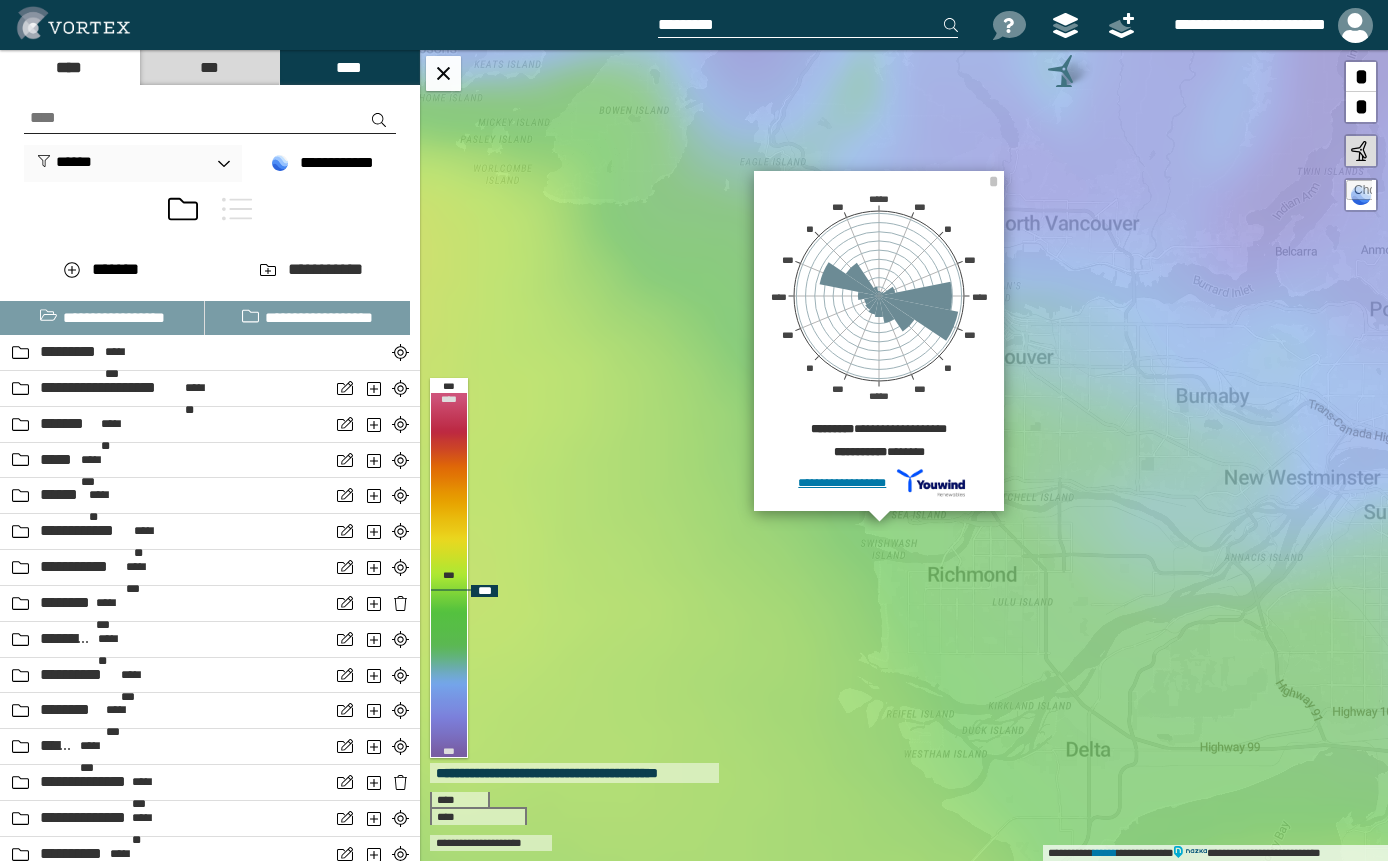drag, startPoint x: 776, startPoint y: 614, endPoint x: 803, endPoint y: 602, distance: 29.546574 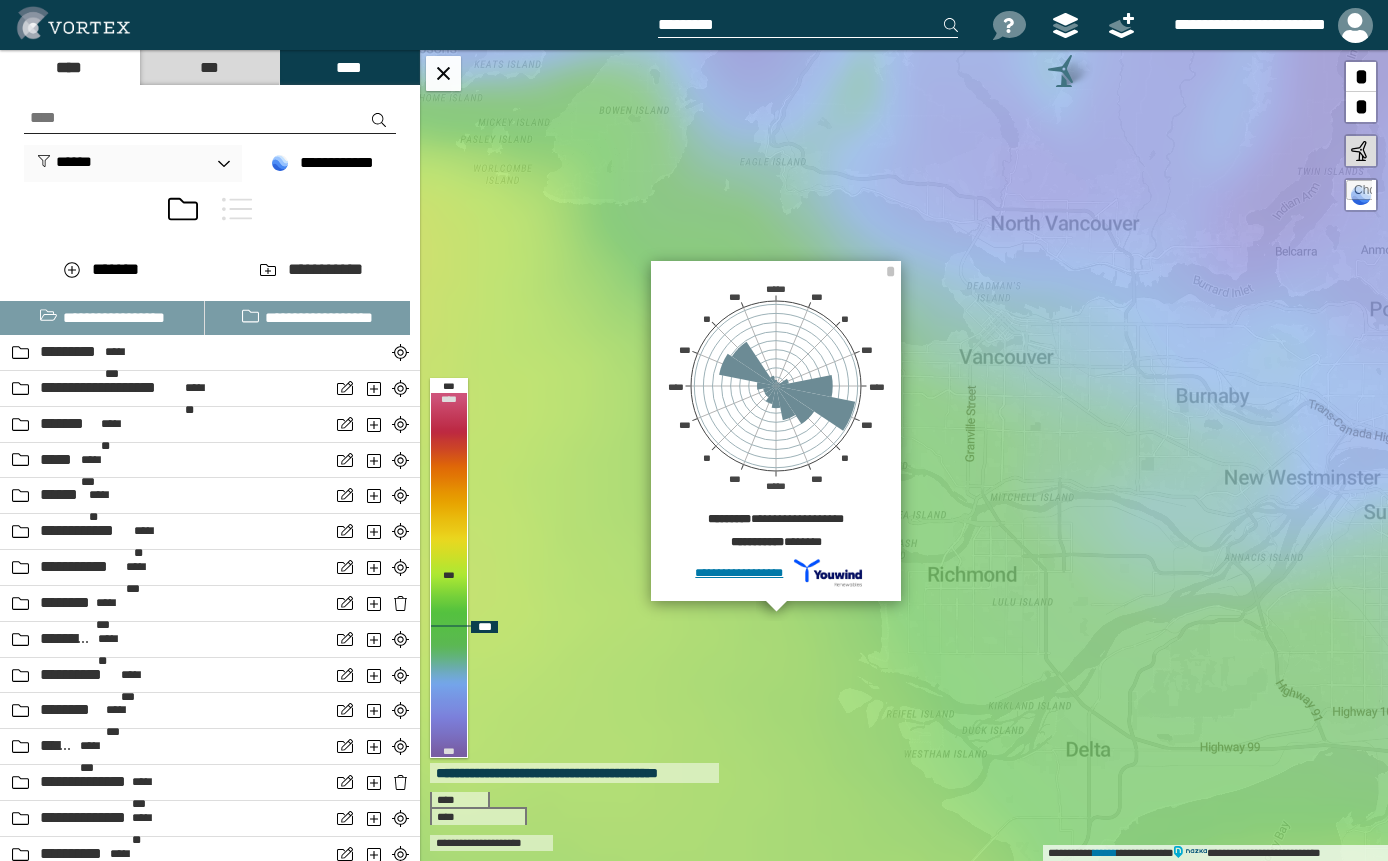 click on "**********" at bounding box center (904, 455) 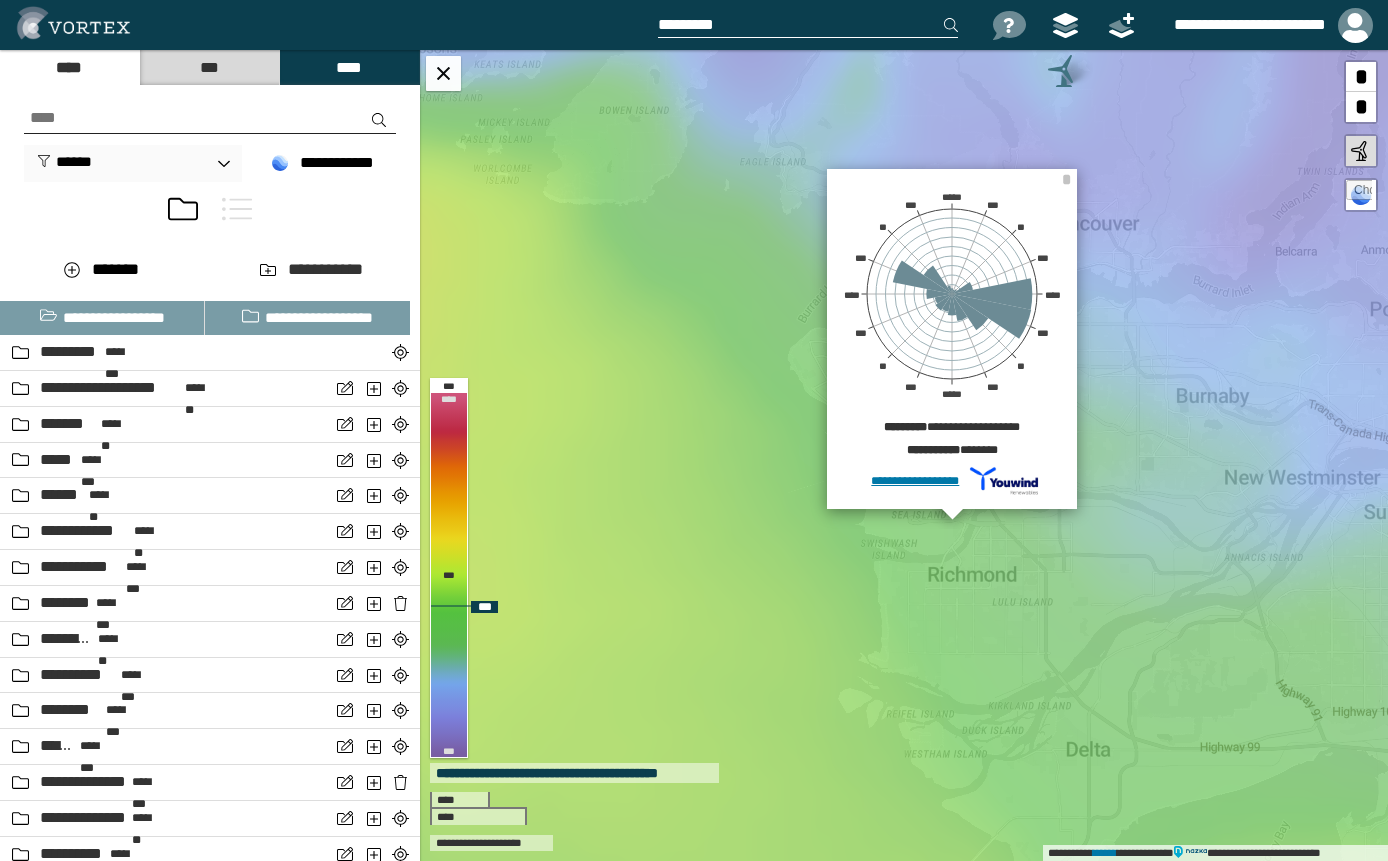 click on "**********" at bounding box center (904, 455) 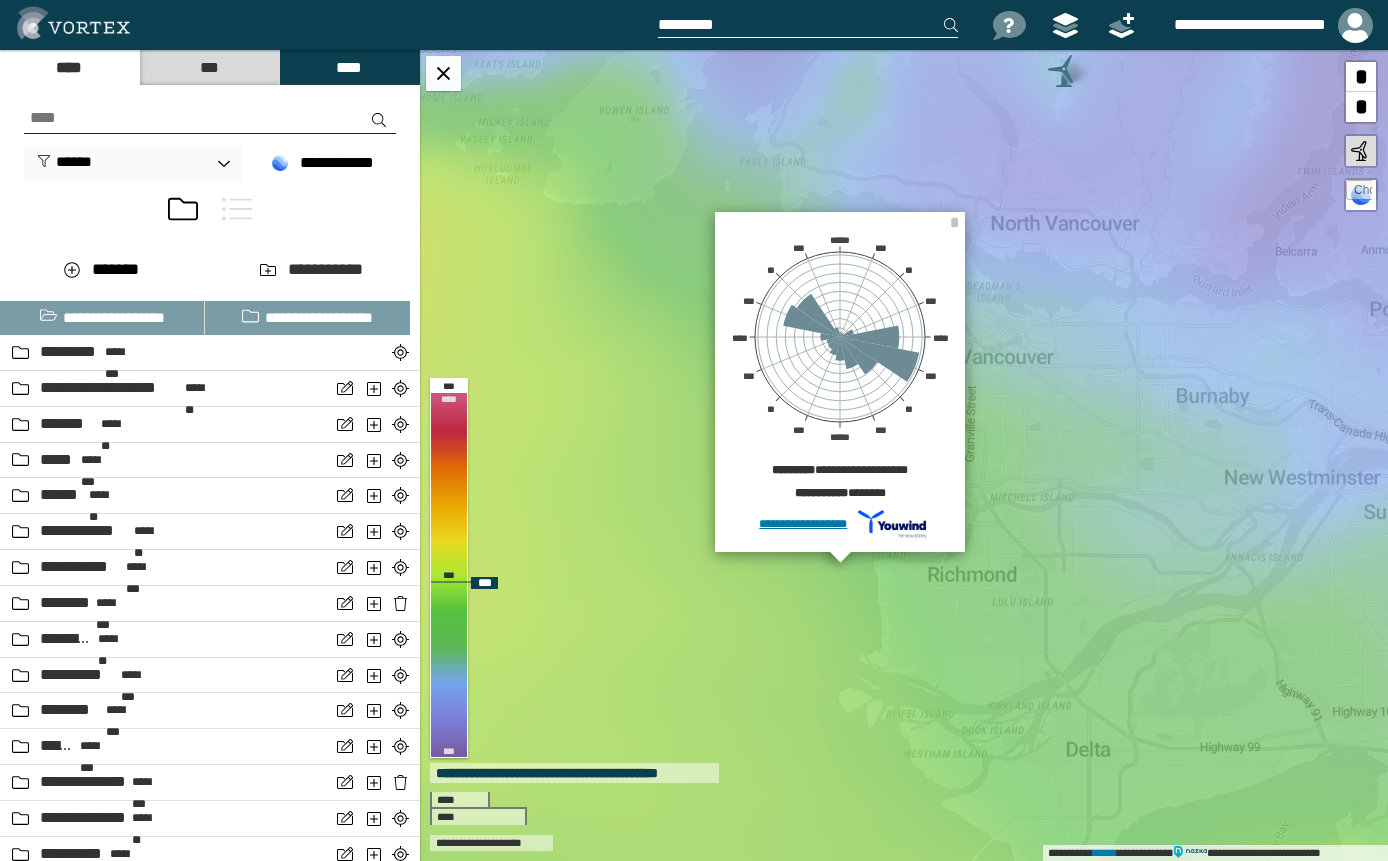 click on "**********" at bounding box center (904, 455) 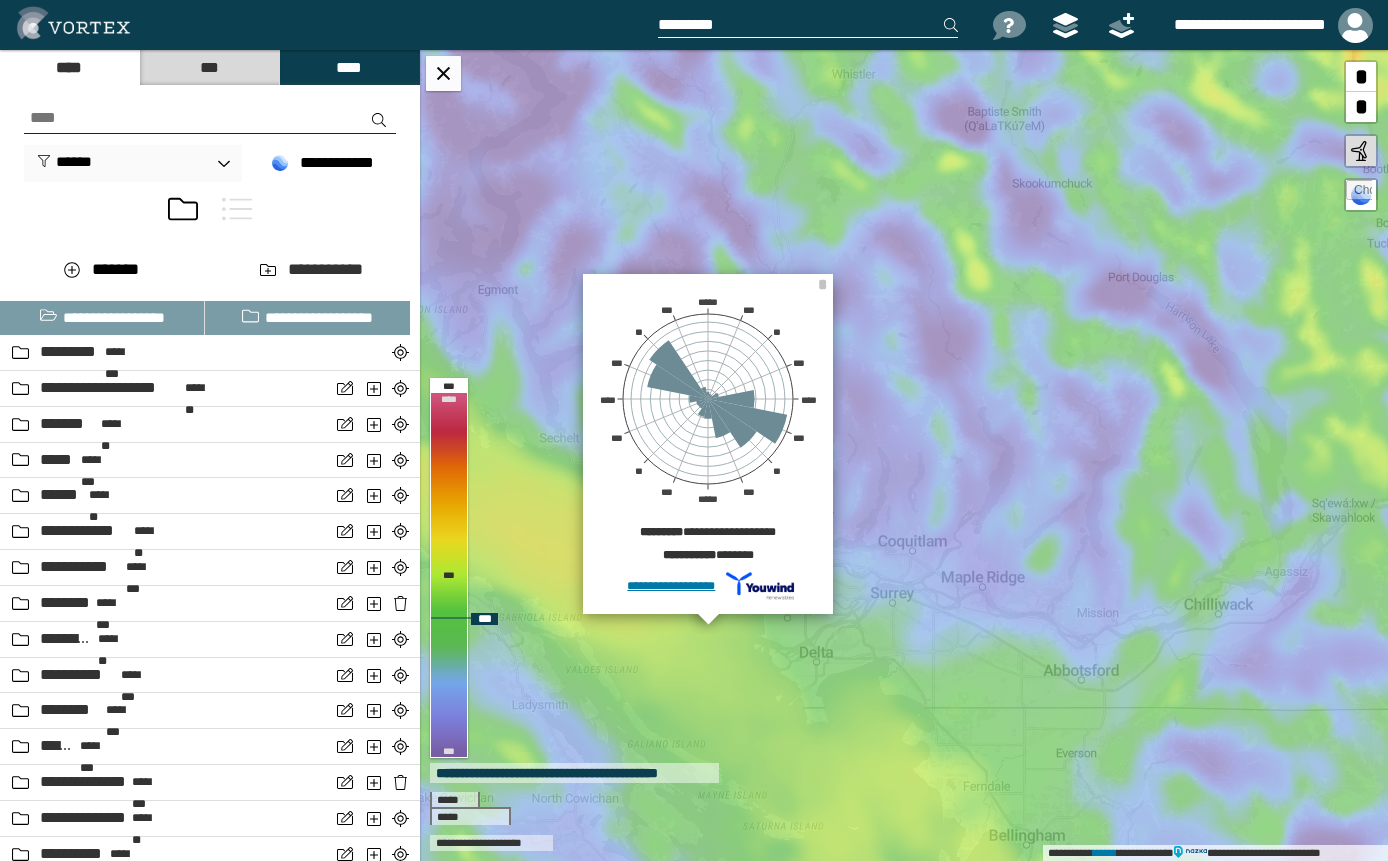 drag, startPoint x: 815, startPoint y: 707, endPoint x: 900, endPoint y: 663, distance: 95.71311 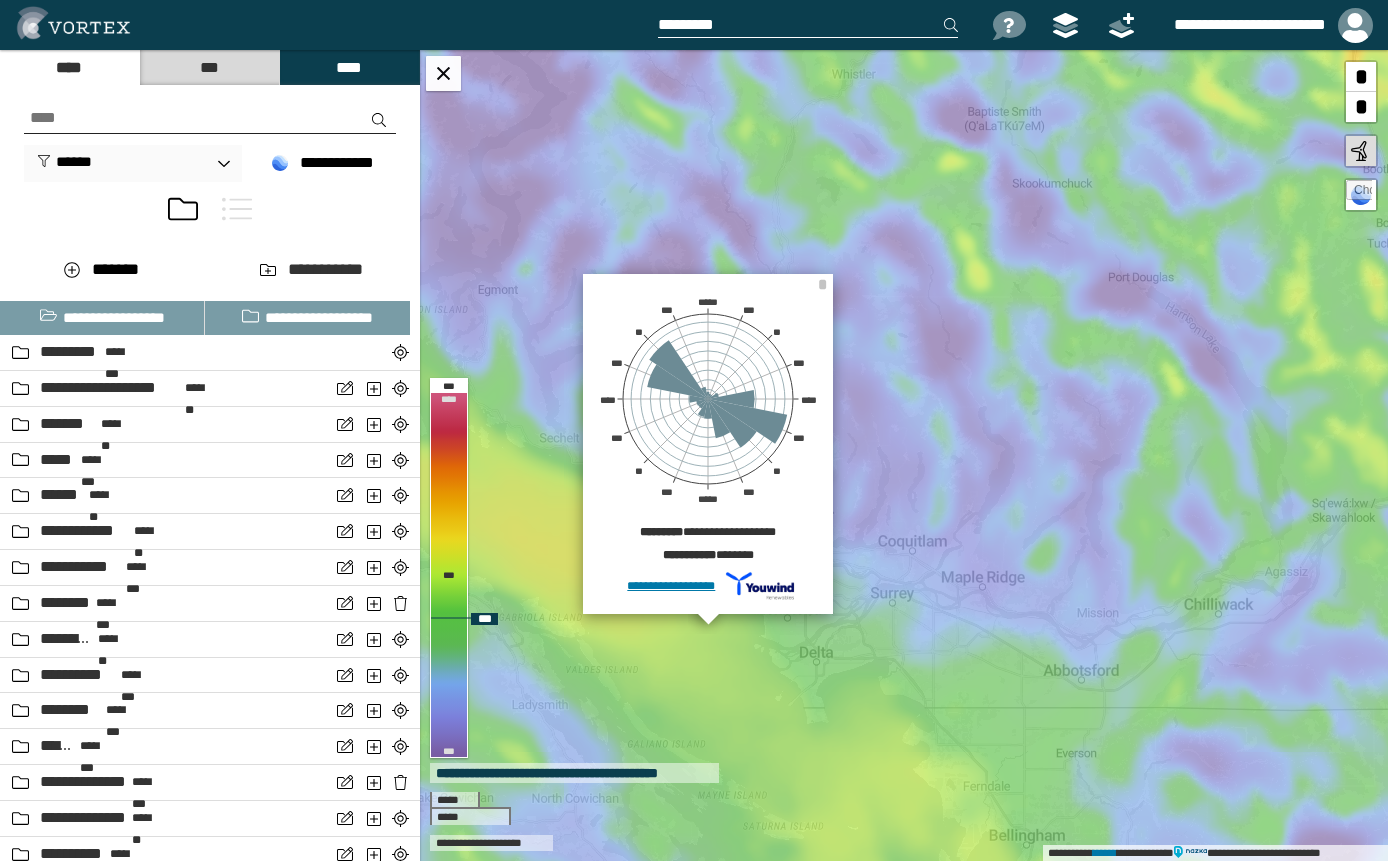 click on "**********" at bounding box center (904, 455) 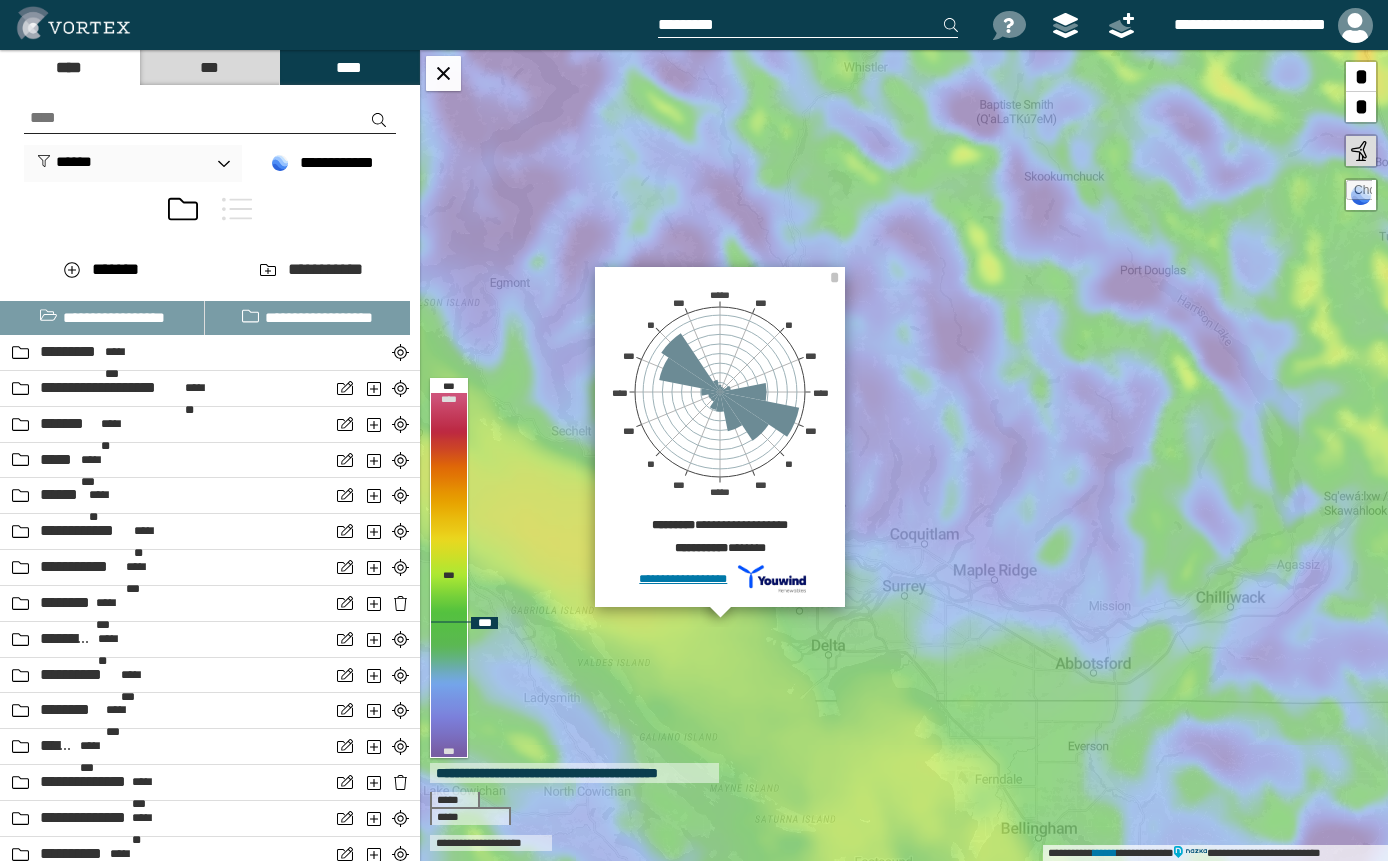 click on "**********" at bounding box center [904, 455] 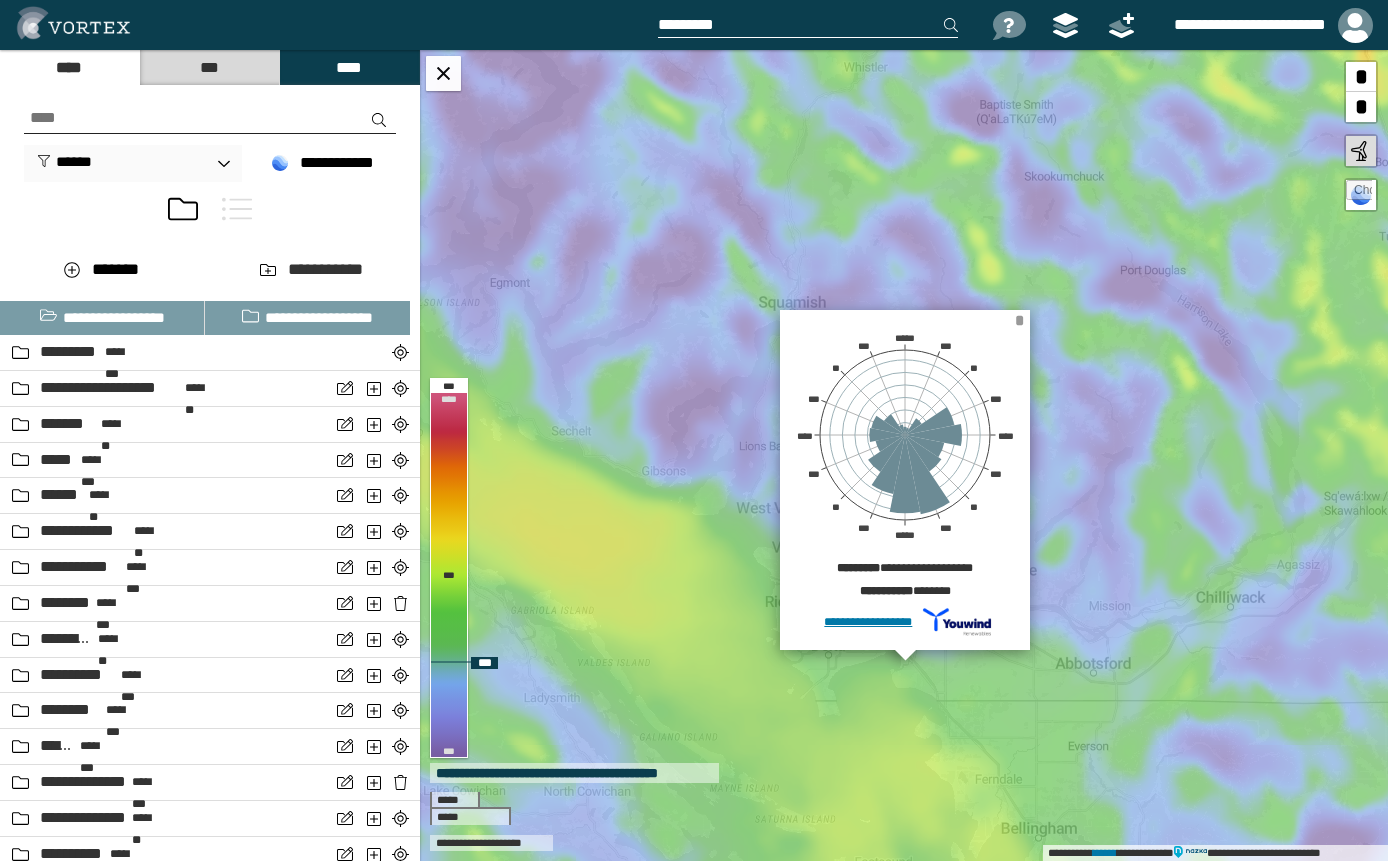 click on "*" at bounding box center (1019, 320) 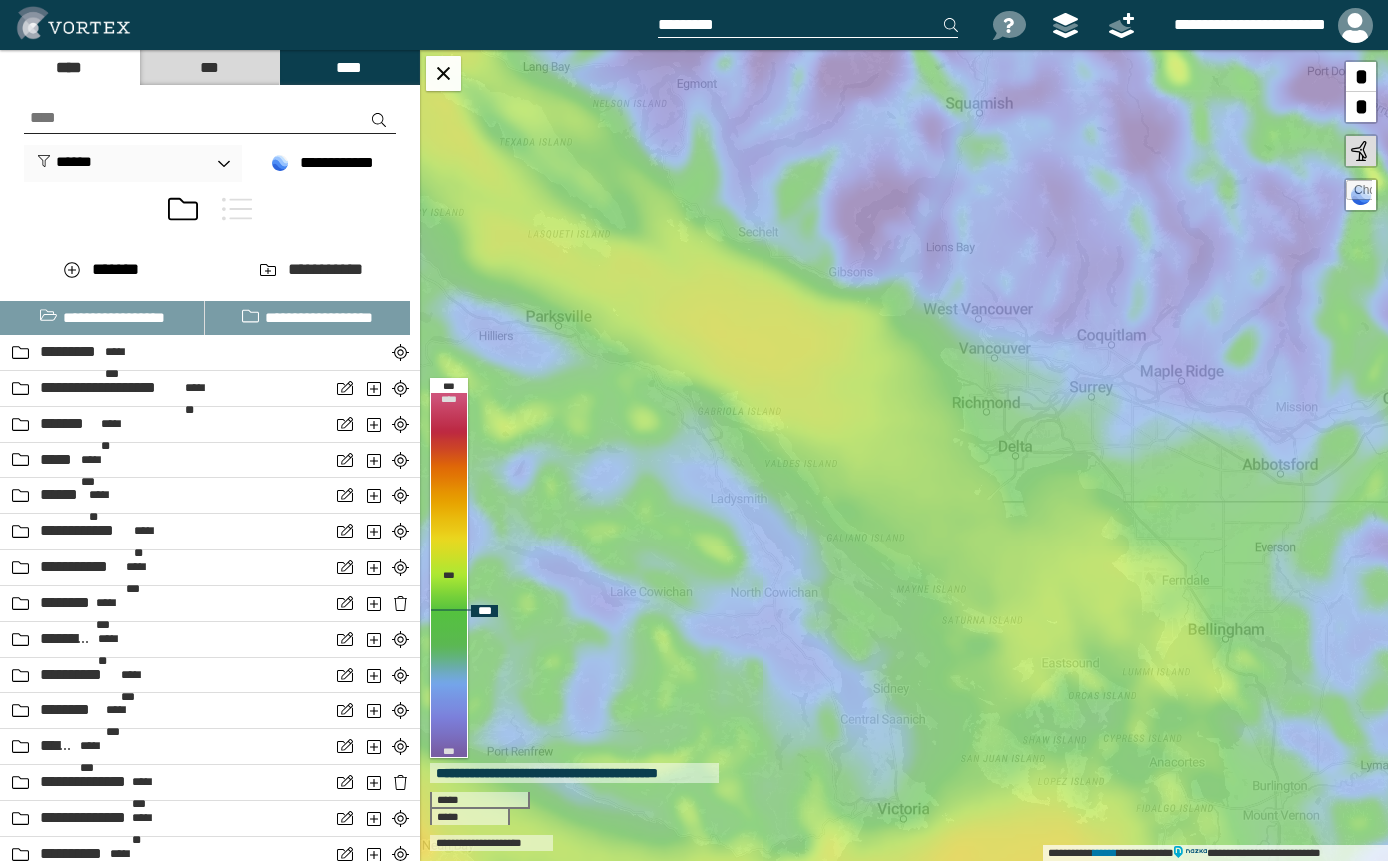 drag, startPoint x: 821, startPoint y: 655, endPoint x: 934, endPoint y: 464, distance: 221.92342 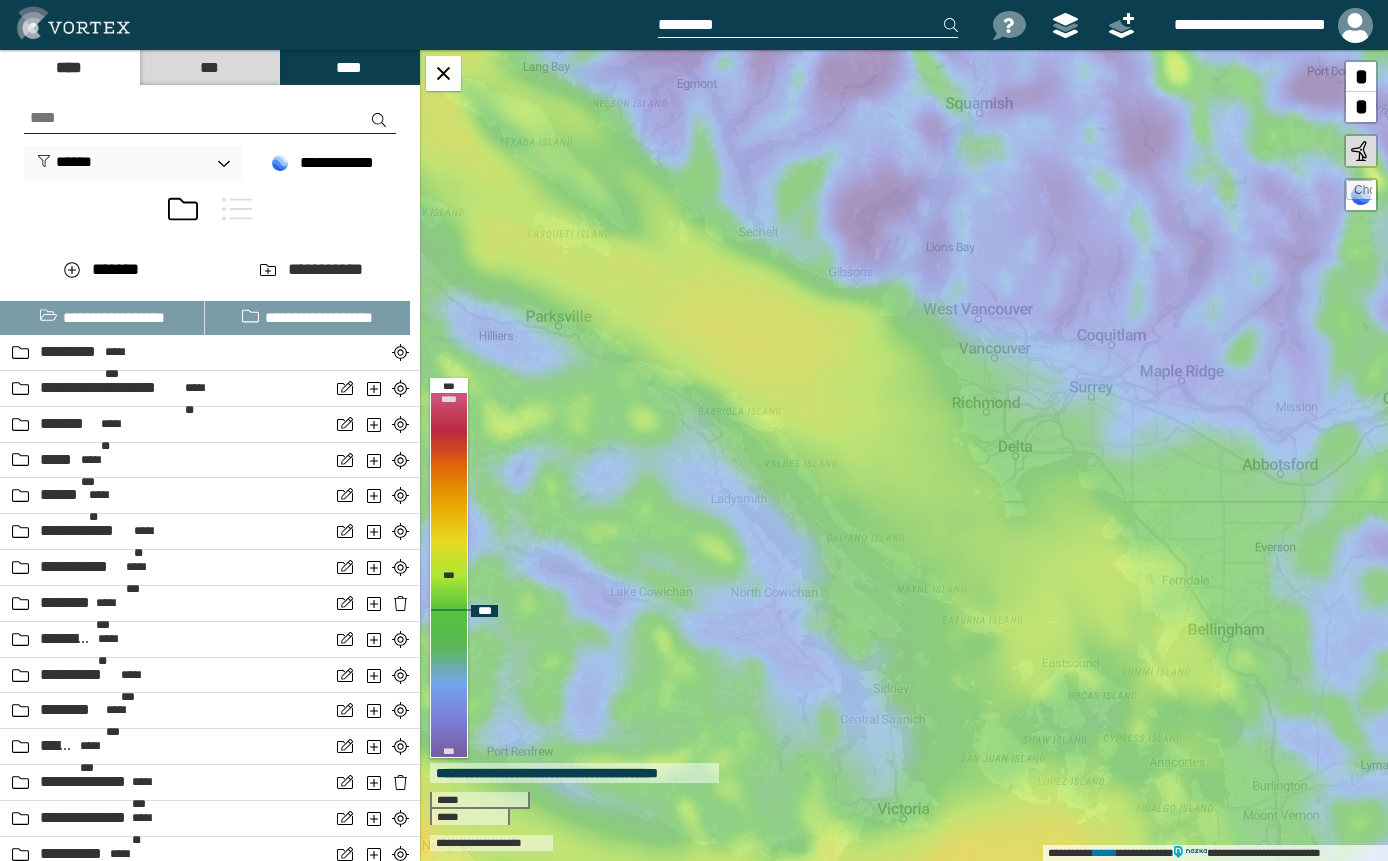 click on "**********" at bounding box center (904, 455) 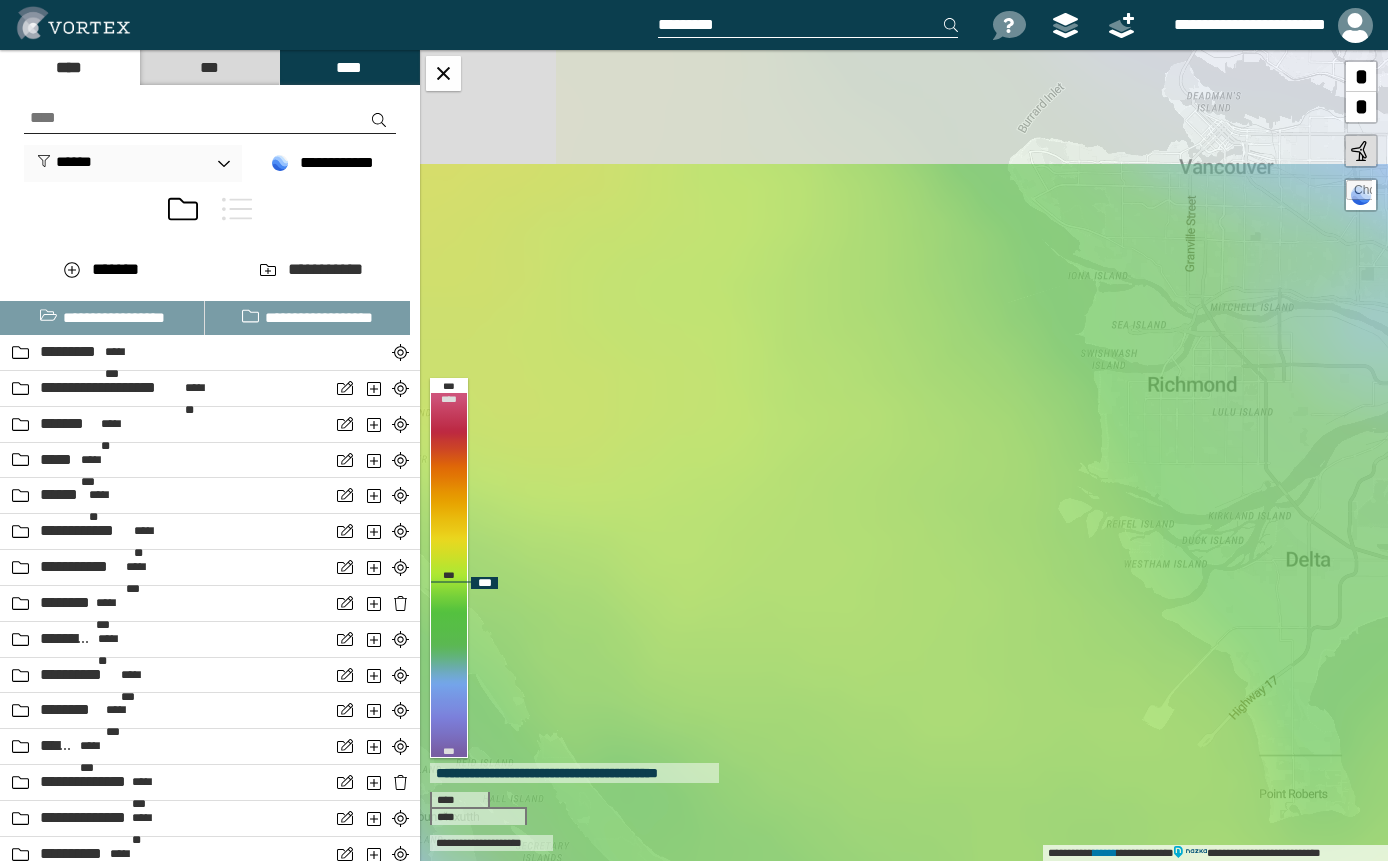 drag, startPoint x: 842, startPoint y: 281, endPoint x: 914, endPoint y: 455, distance: 188.30826 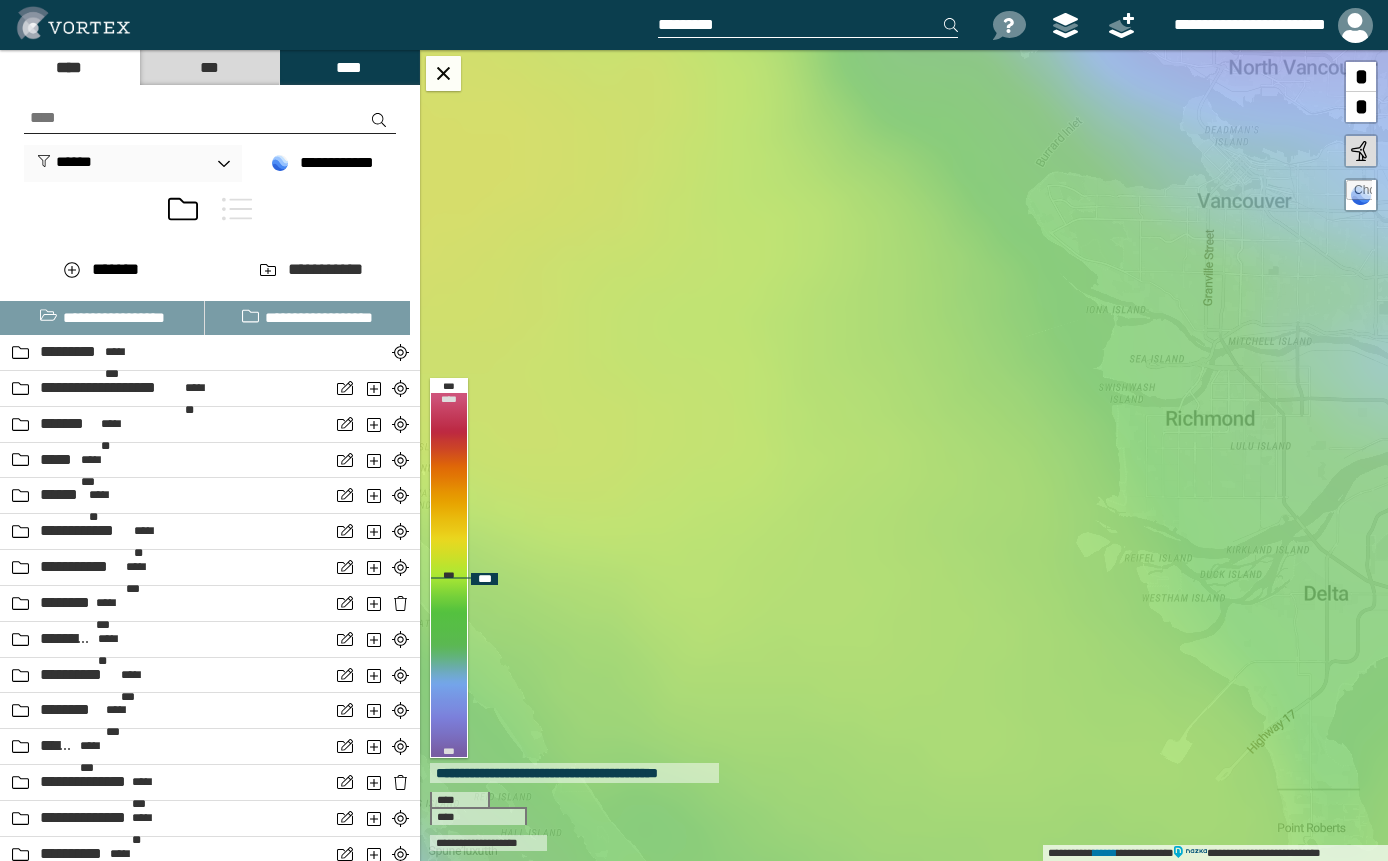 click on "**********" at bounding box center (904, 455) 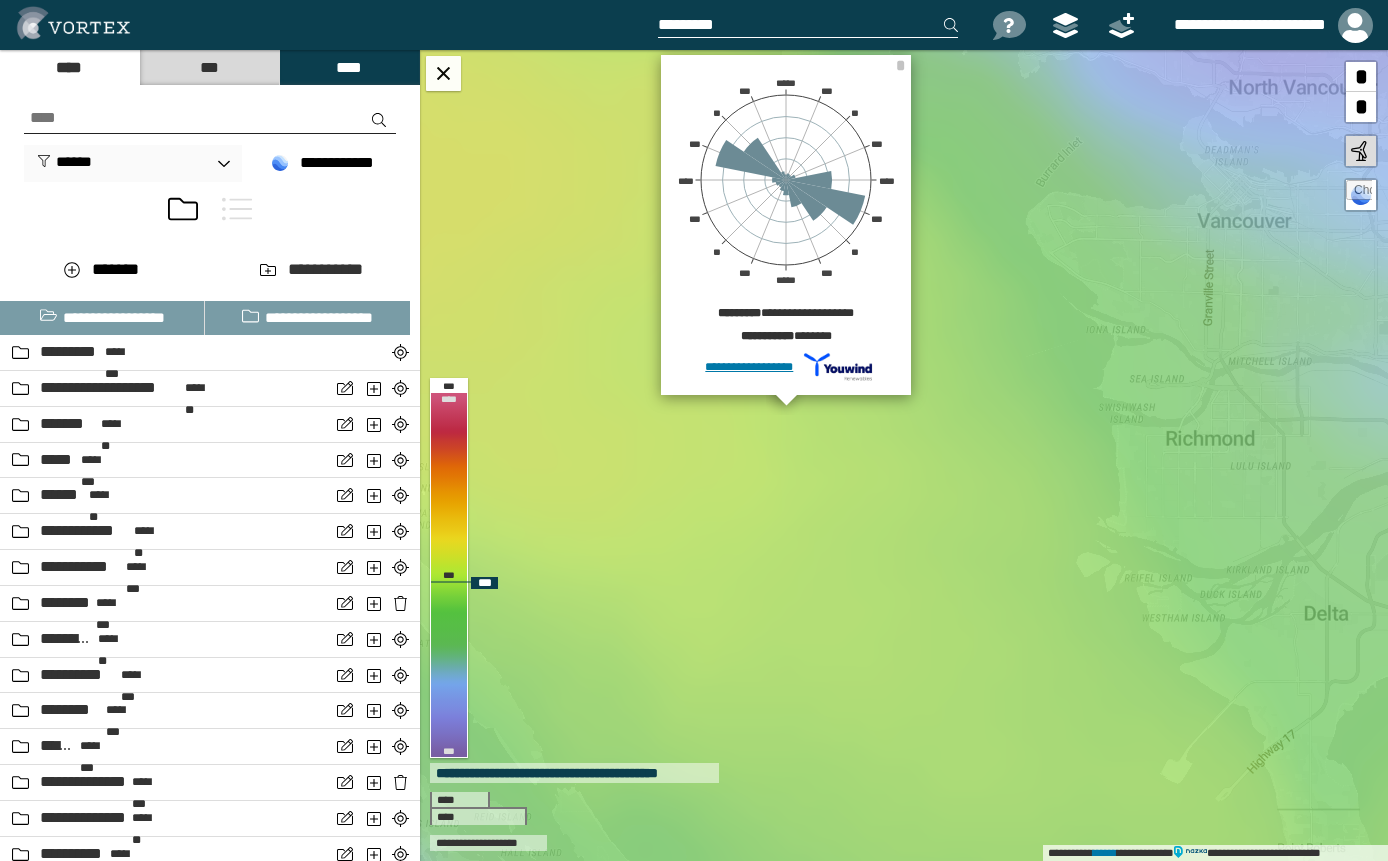 click on "**********" at bounding box center [904, 455] 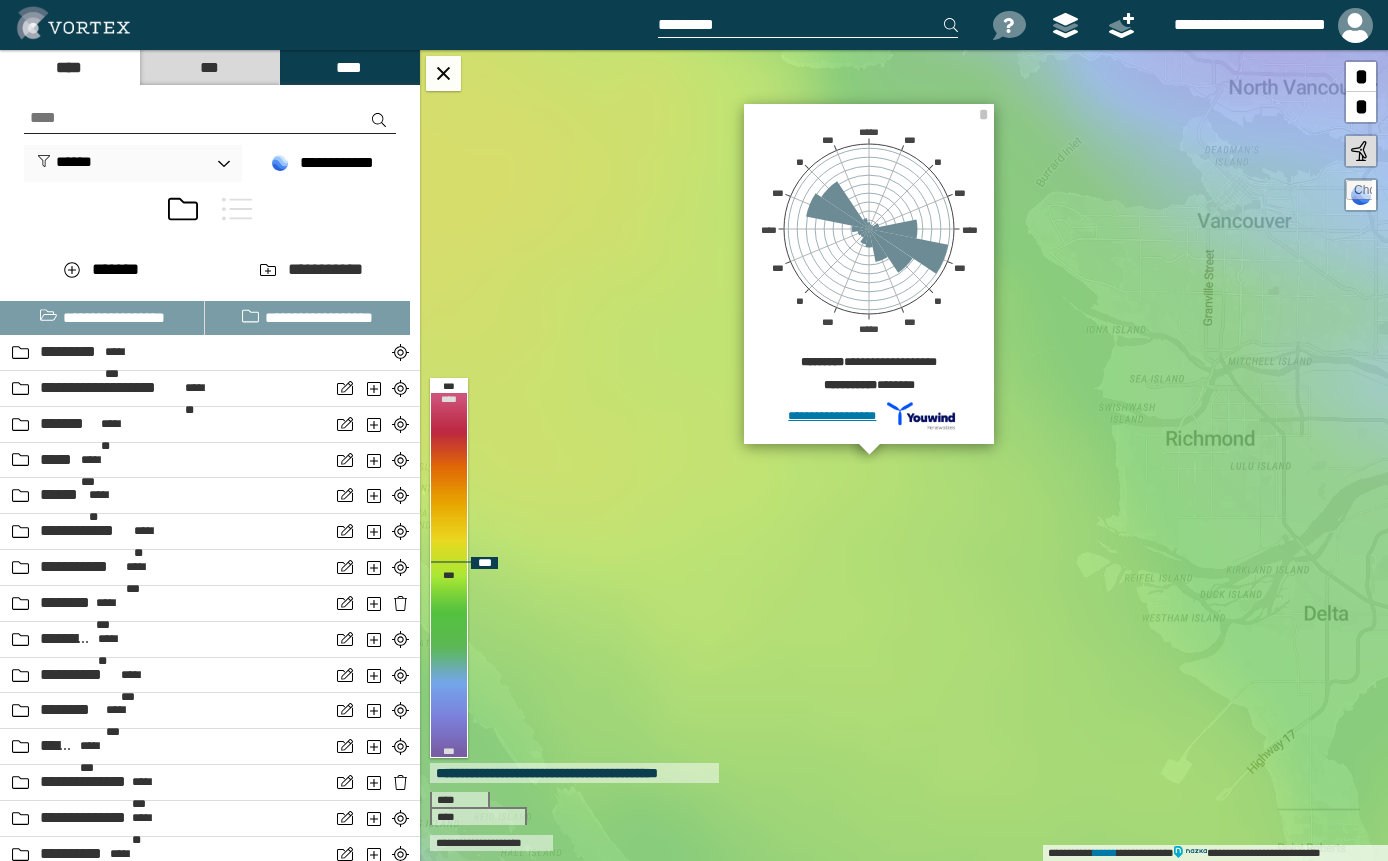 click on "**********" at bounding box center [904, 455] 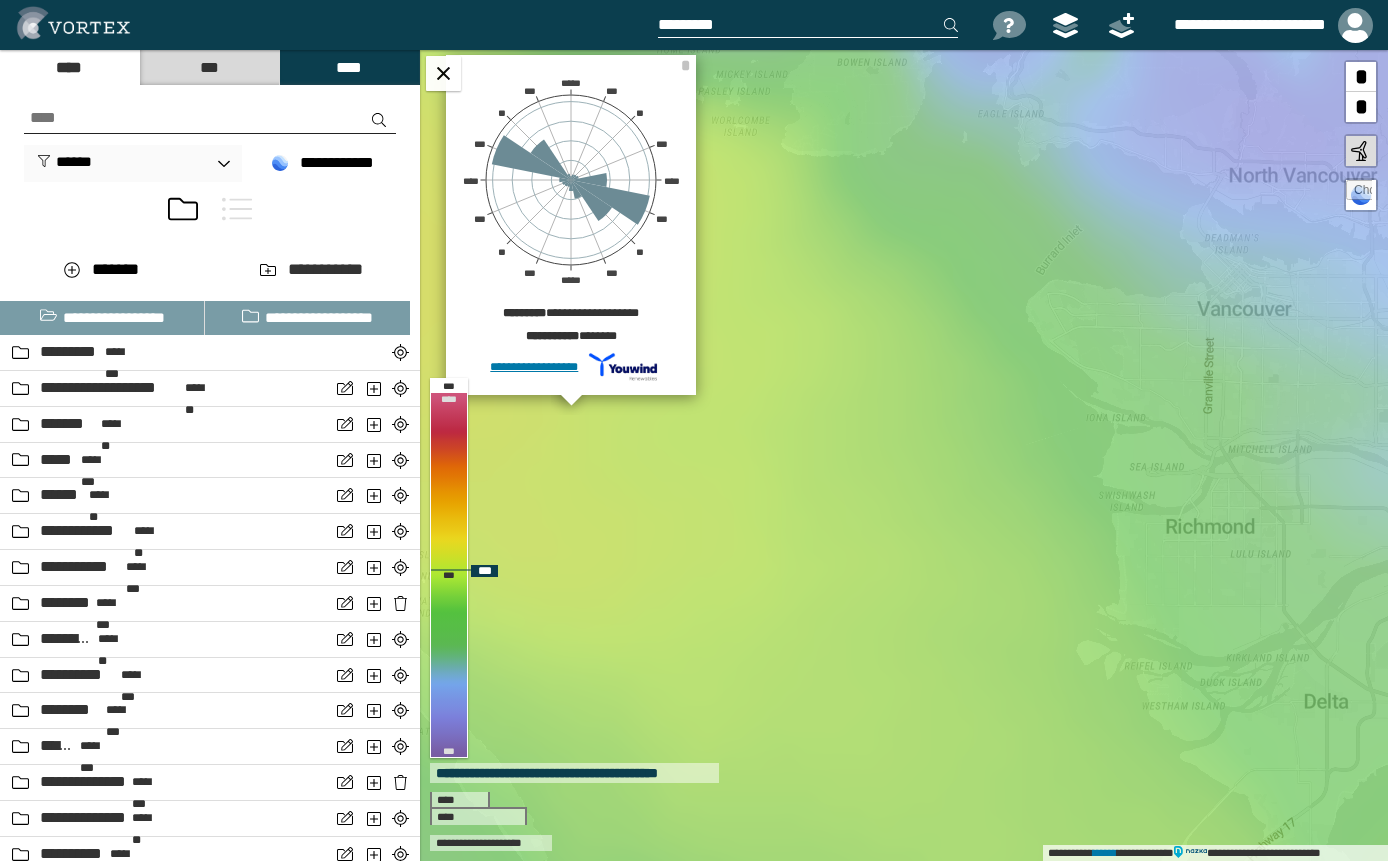 click on "**********" at bounding box center (904, 455) 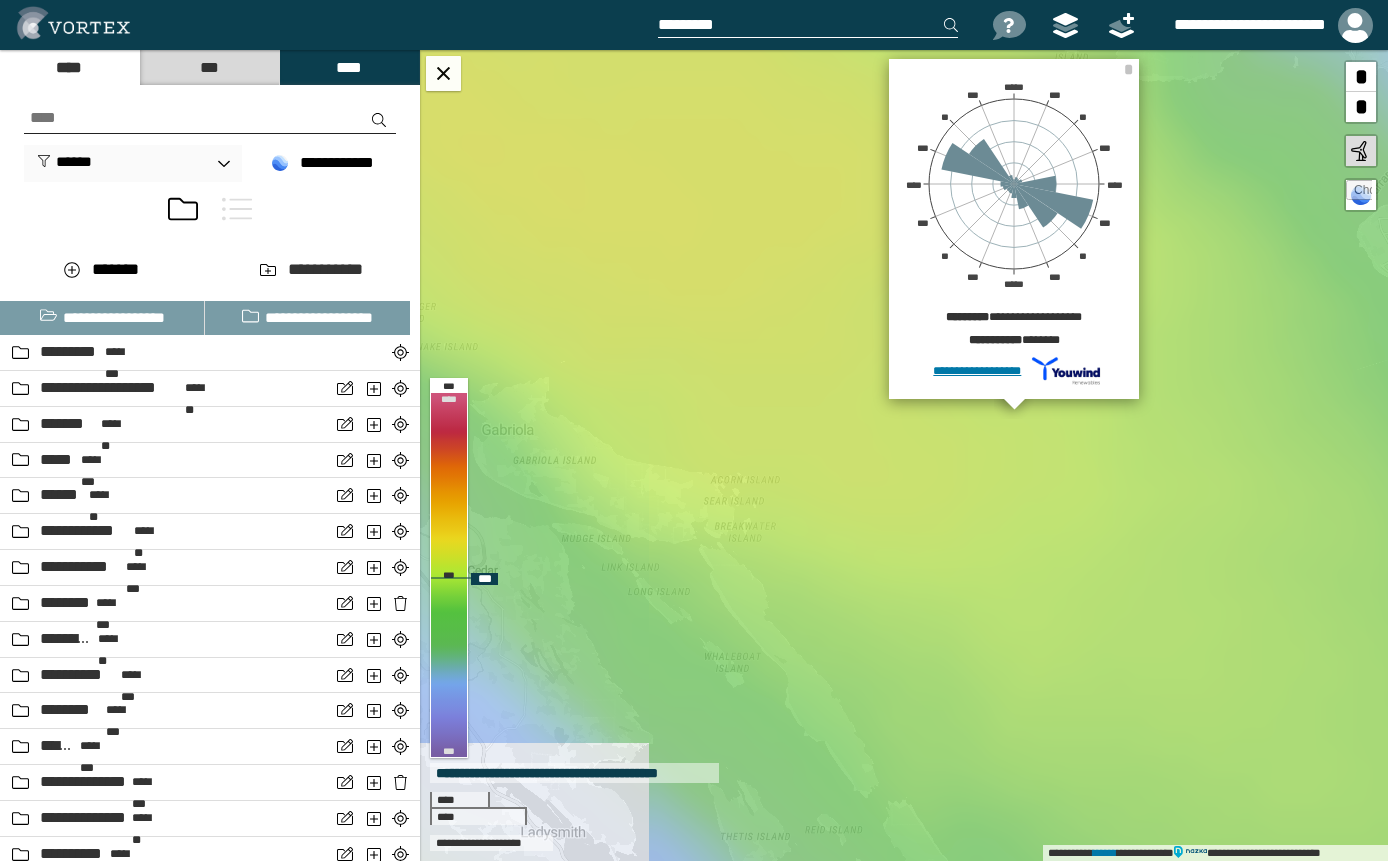 drag, startPoint x: 789, startPoint y: 541, endPoint x: 1112, endPoint y: 464, distance: 332.0512 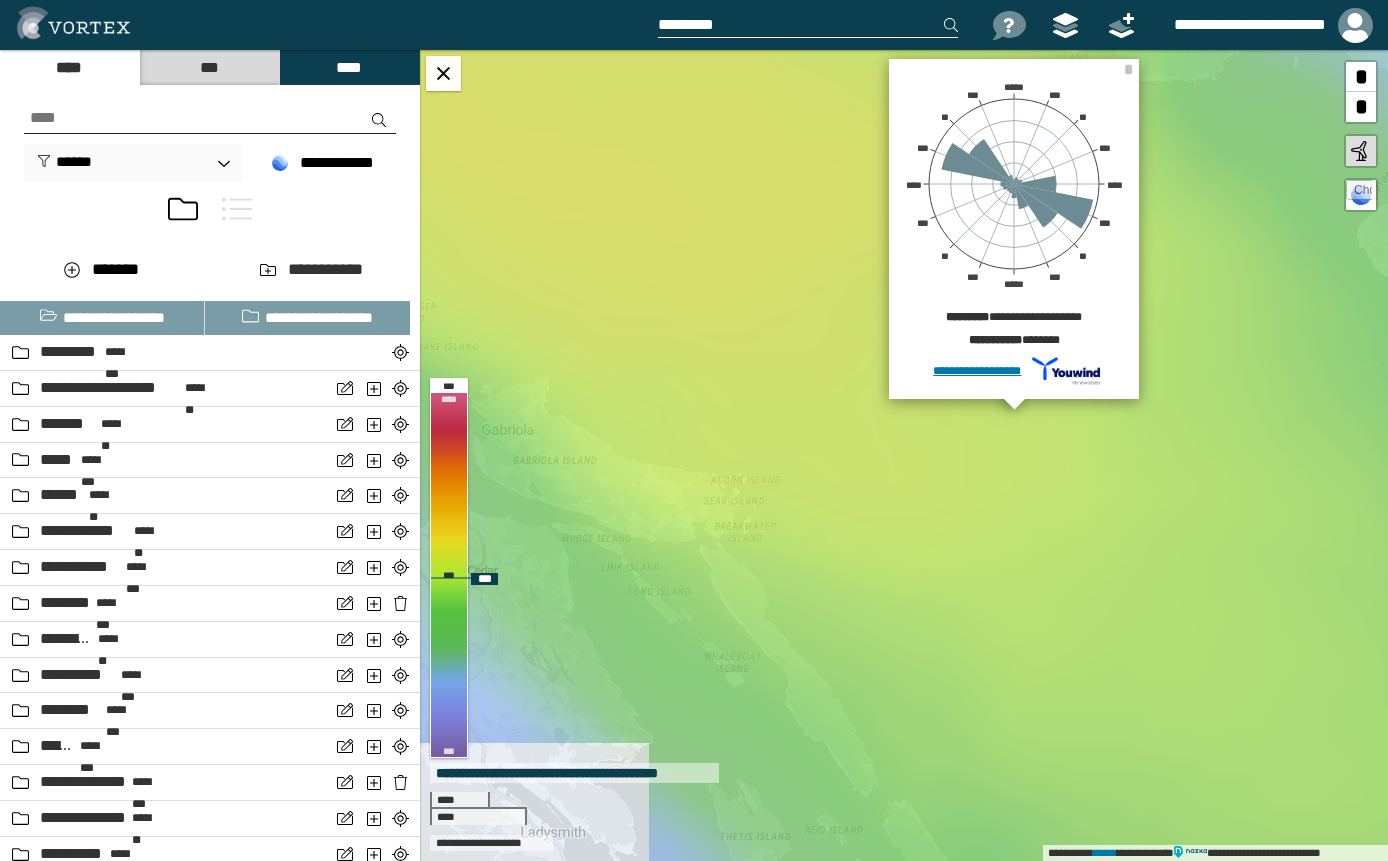 click on "**********" at bounding box center (904, 455) 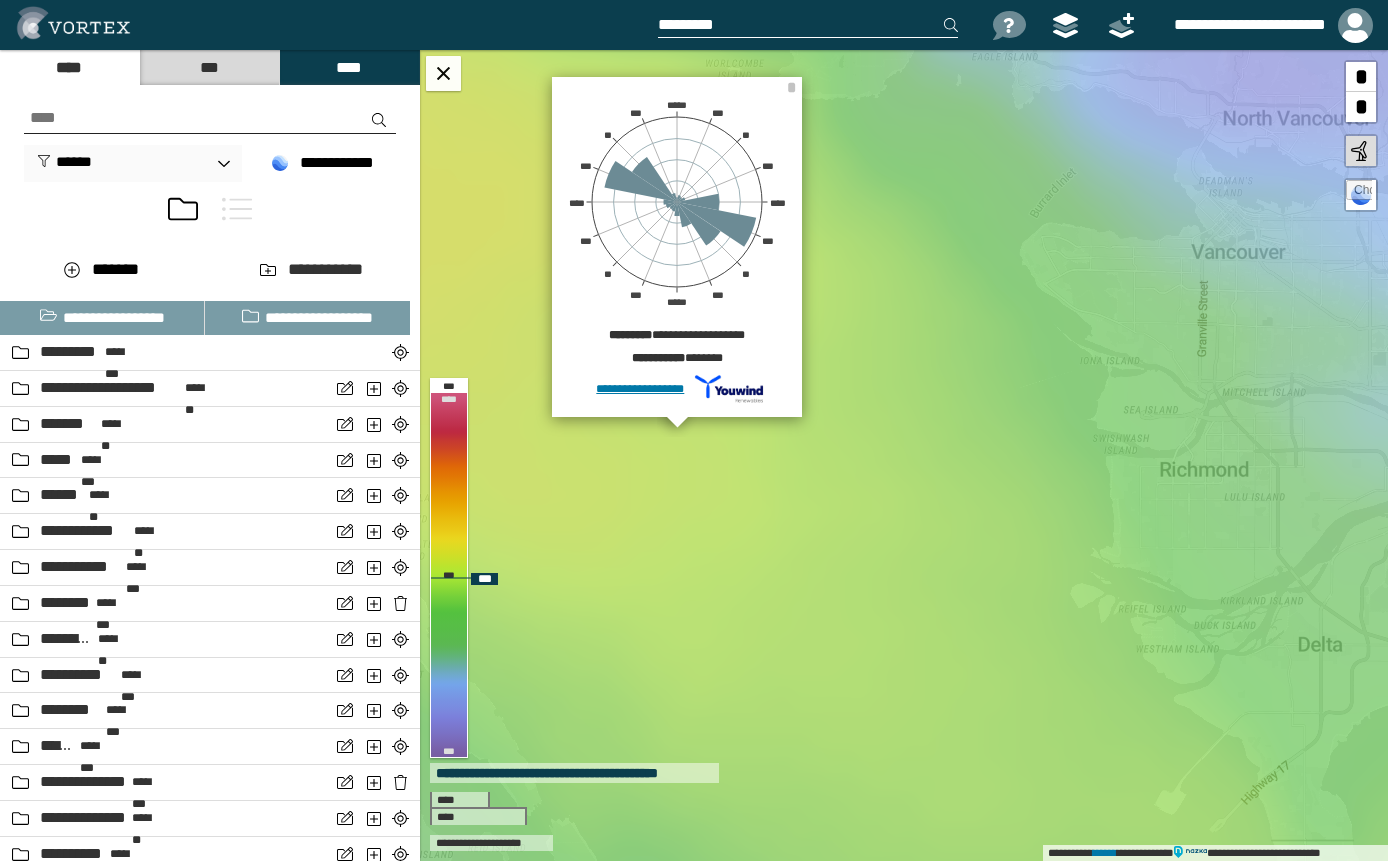drag, startPoint x: 1112, startPoint y: 465, endPoint x: 783, endPoint y: 485, distance: 329.60733 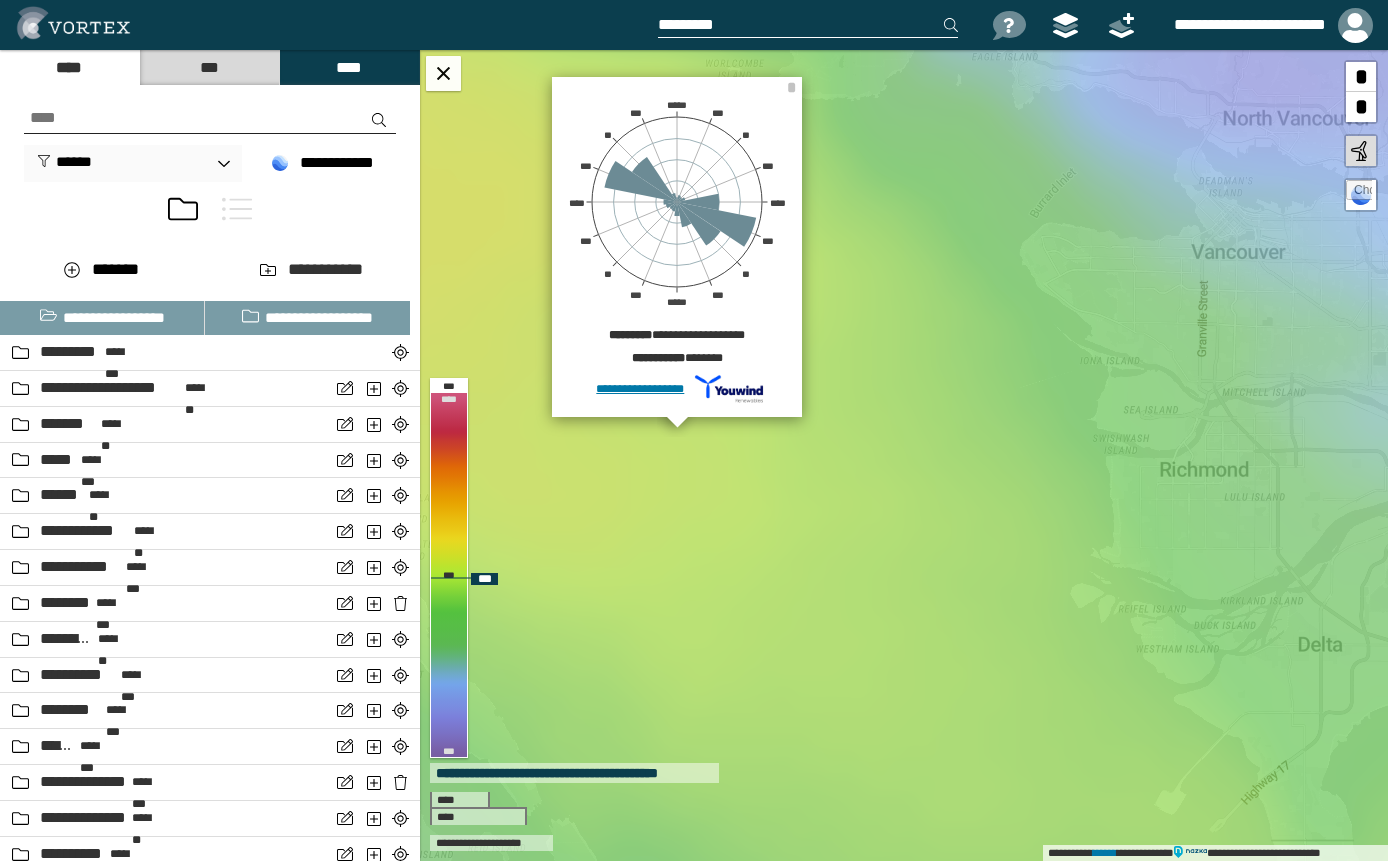 click on "**********" at bounding box center [904, 455] 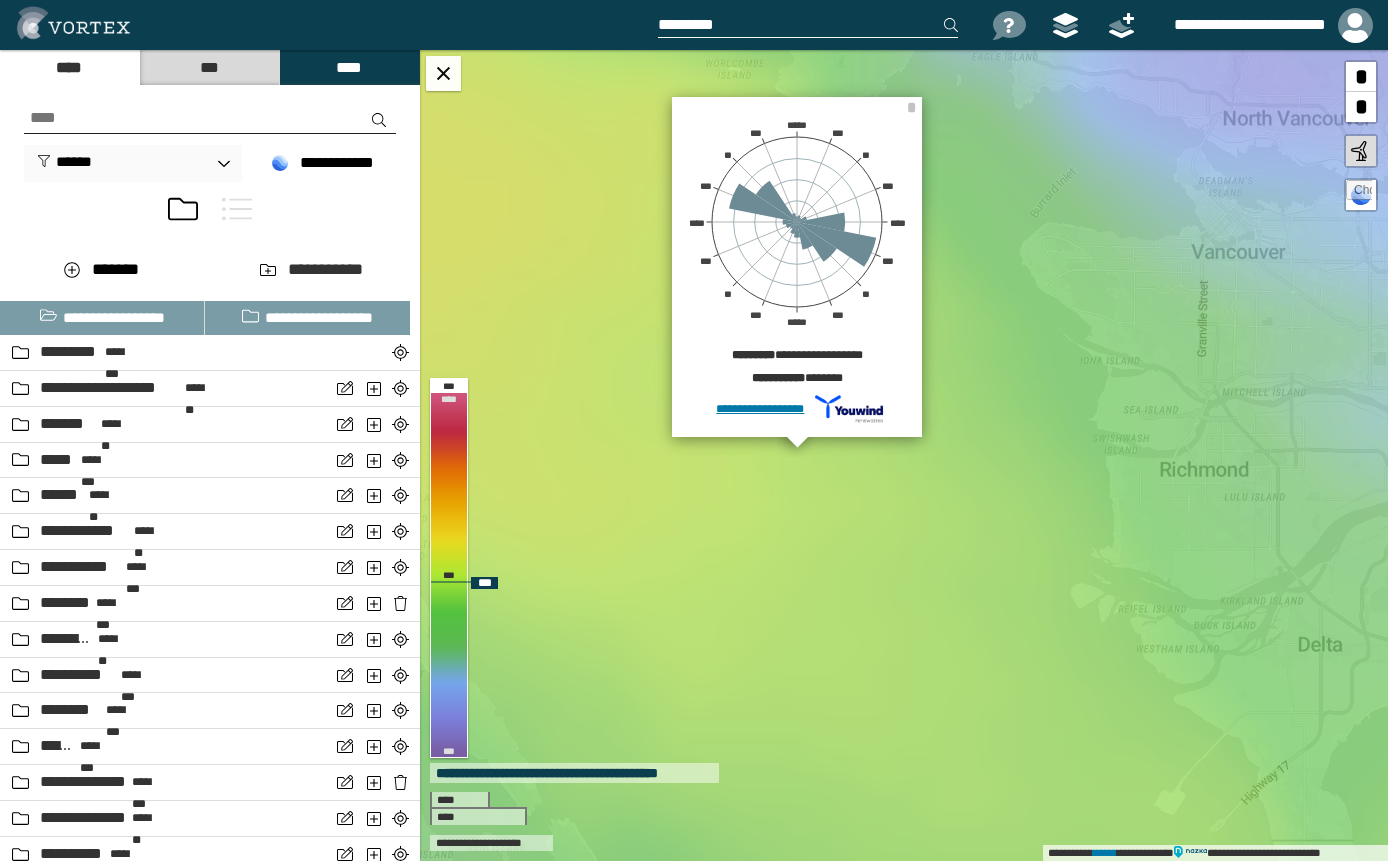 click on "**********" at bounding box center (904, 455) 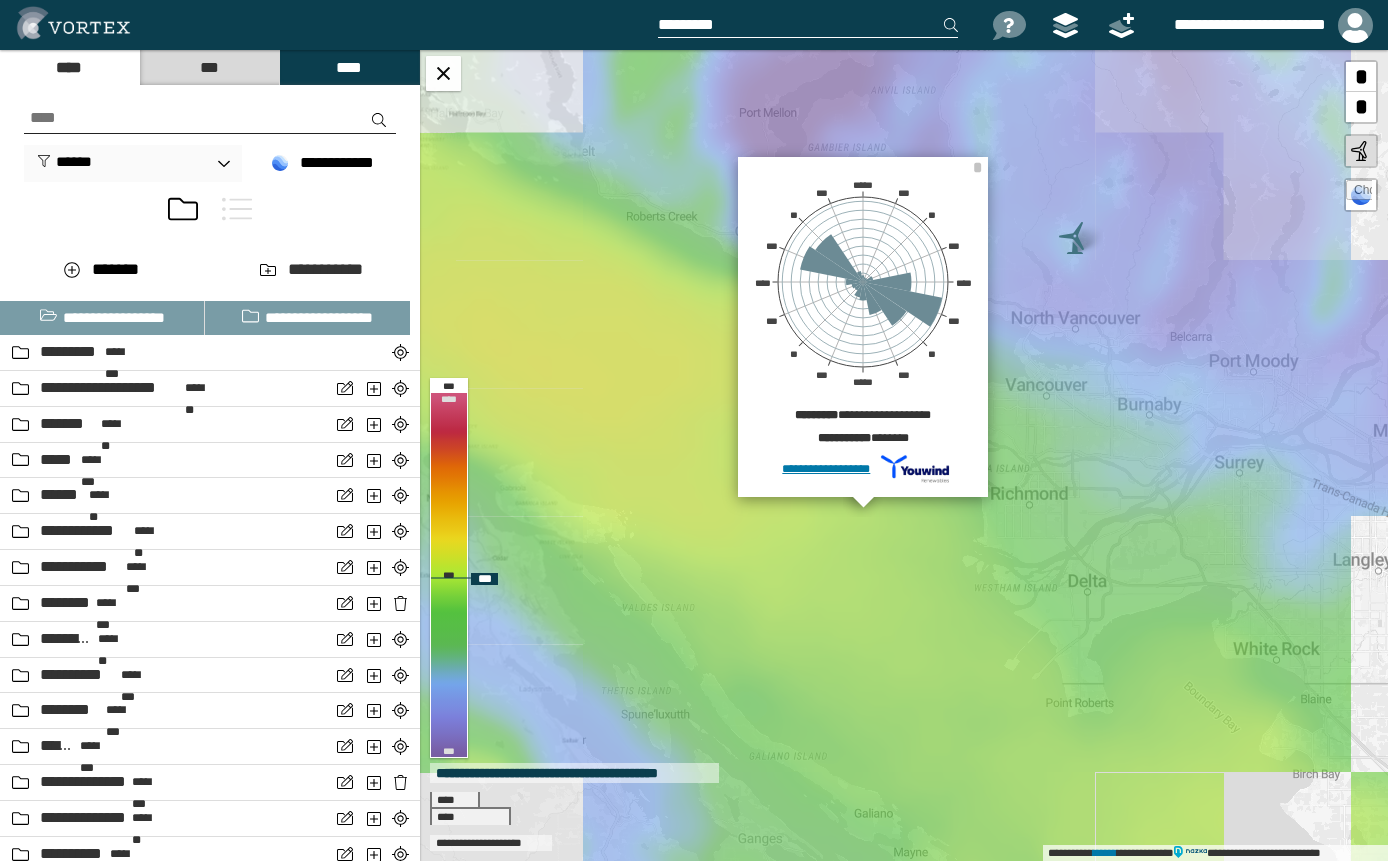 click on "**********" at bounding box center [904, 455] 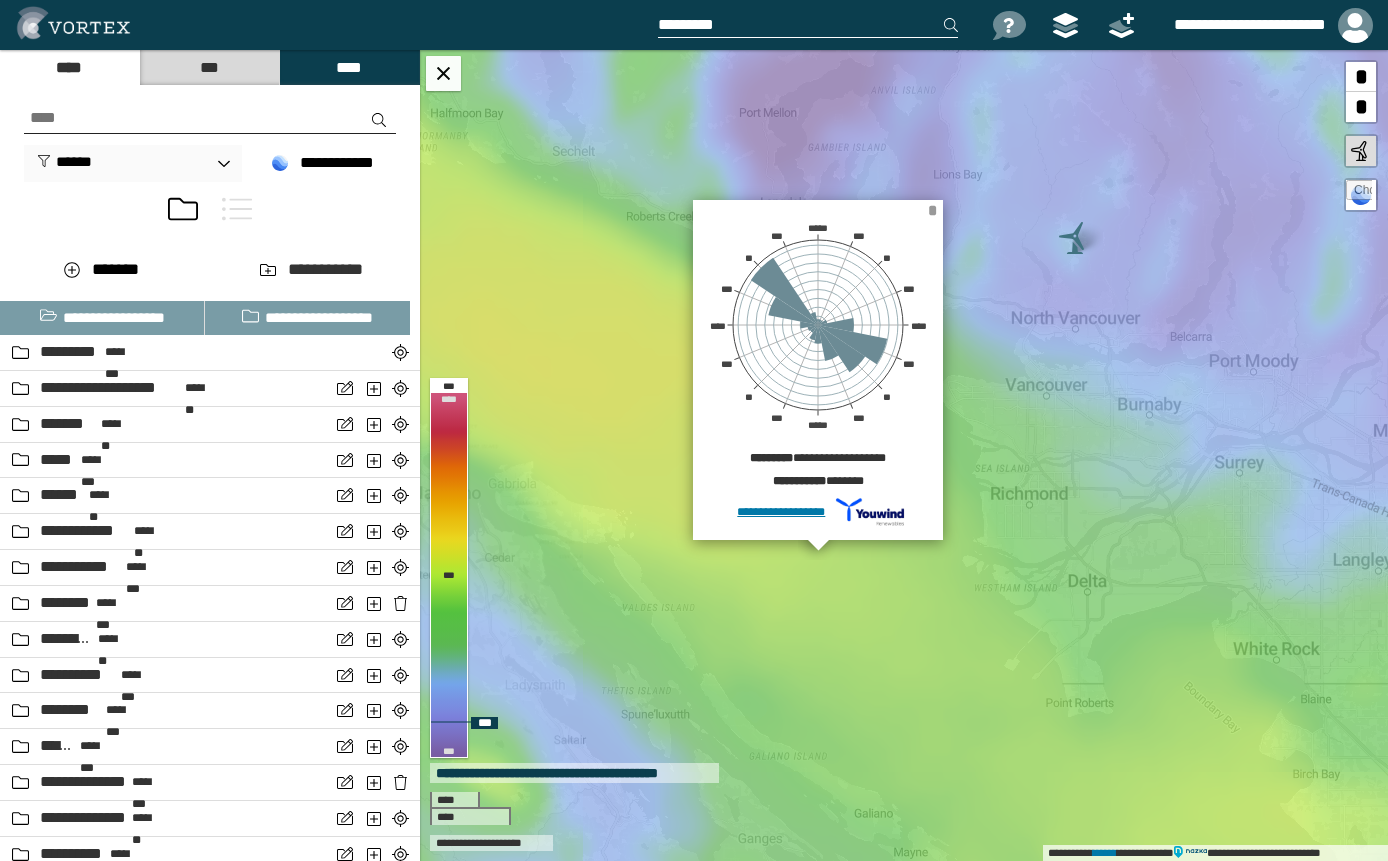 click on "*" at bounding box center (932, 210) 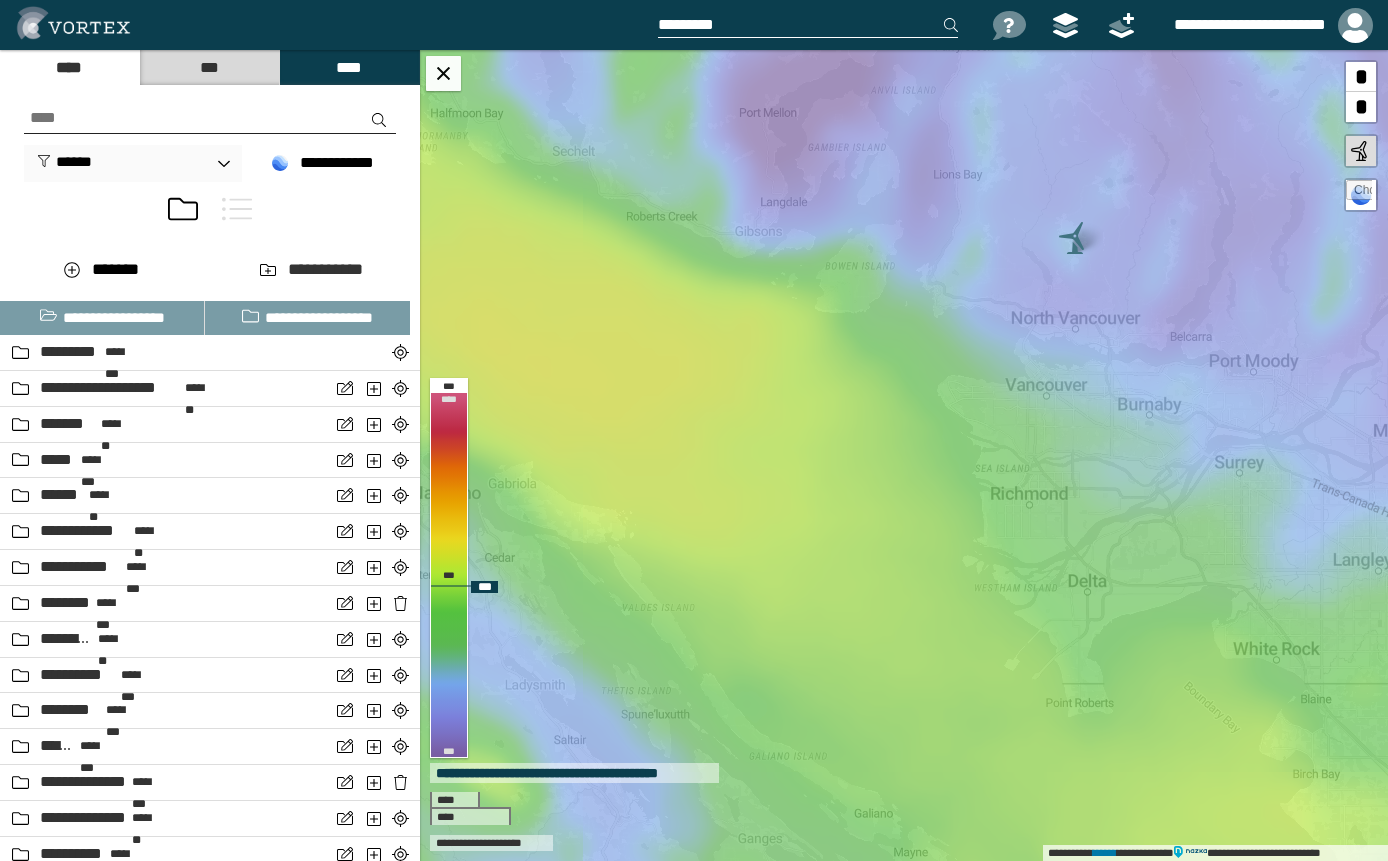 click on "**********" at bounding box center [904, 455] 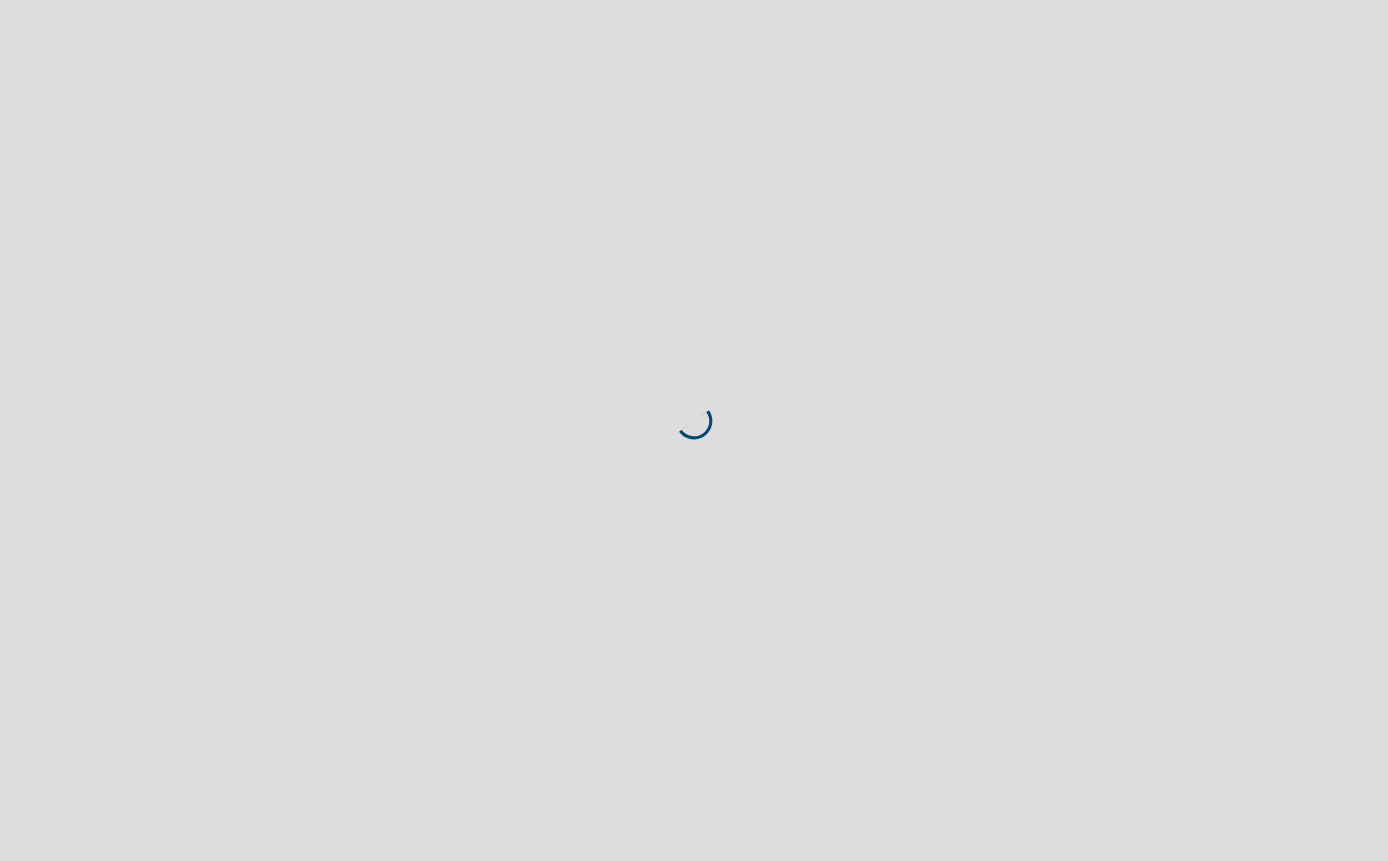 scroll, scrollTop: 0, scrollLeft: 0, axis: both 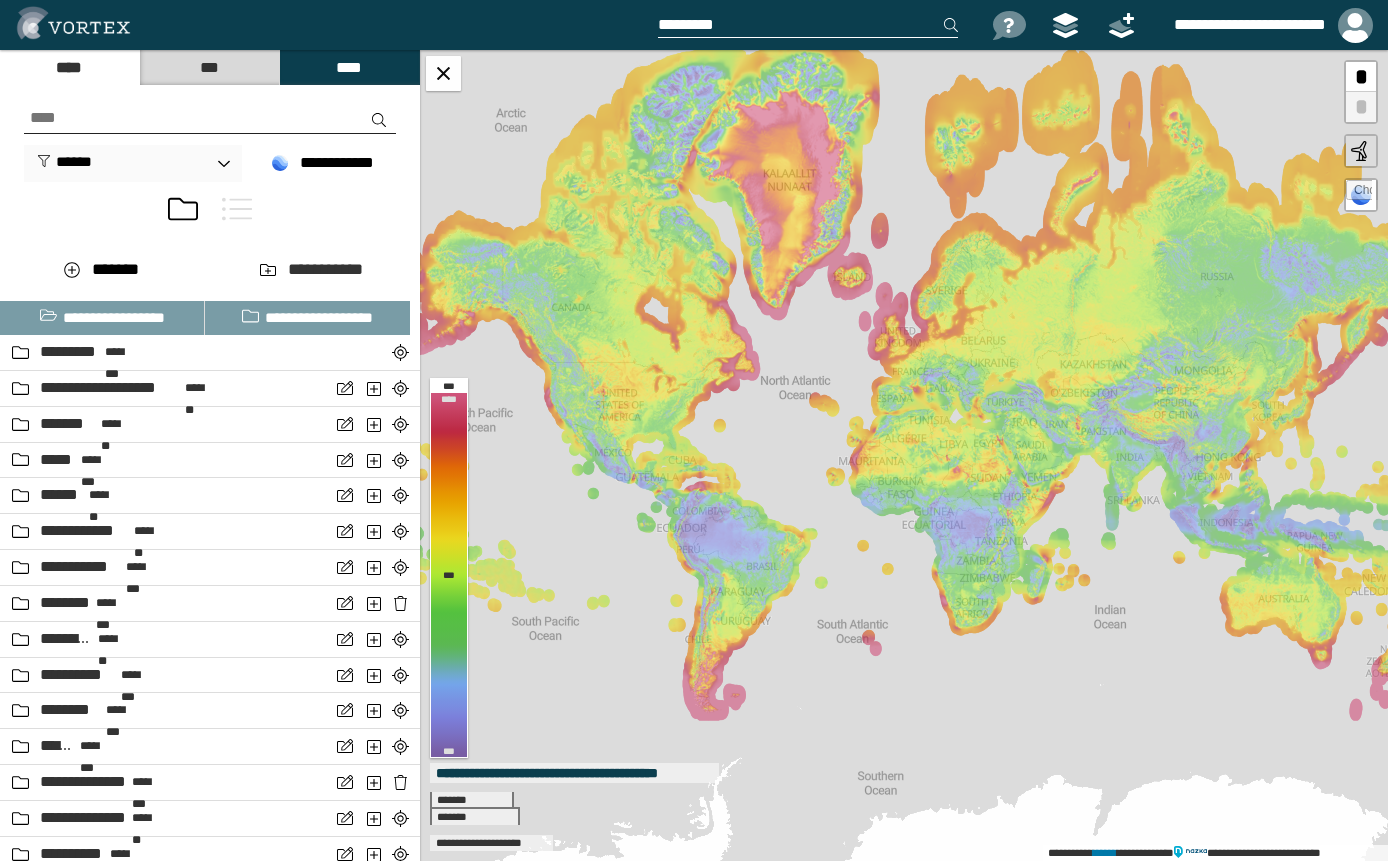 click at bounding box center [73, 23] 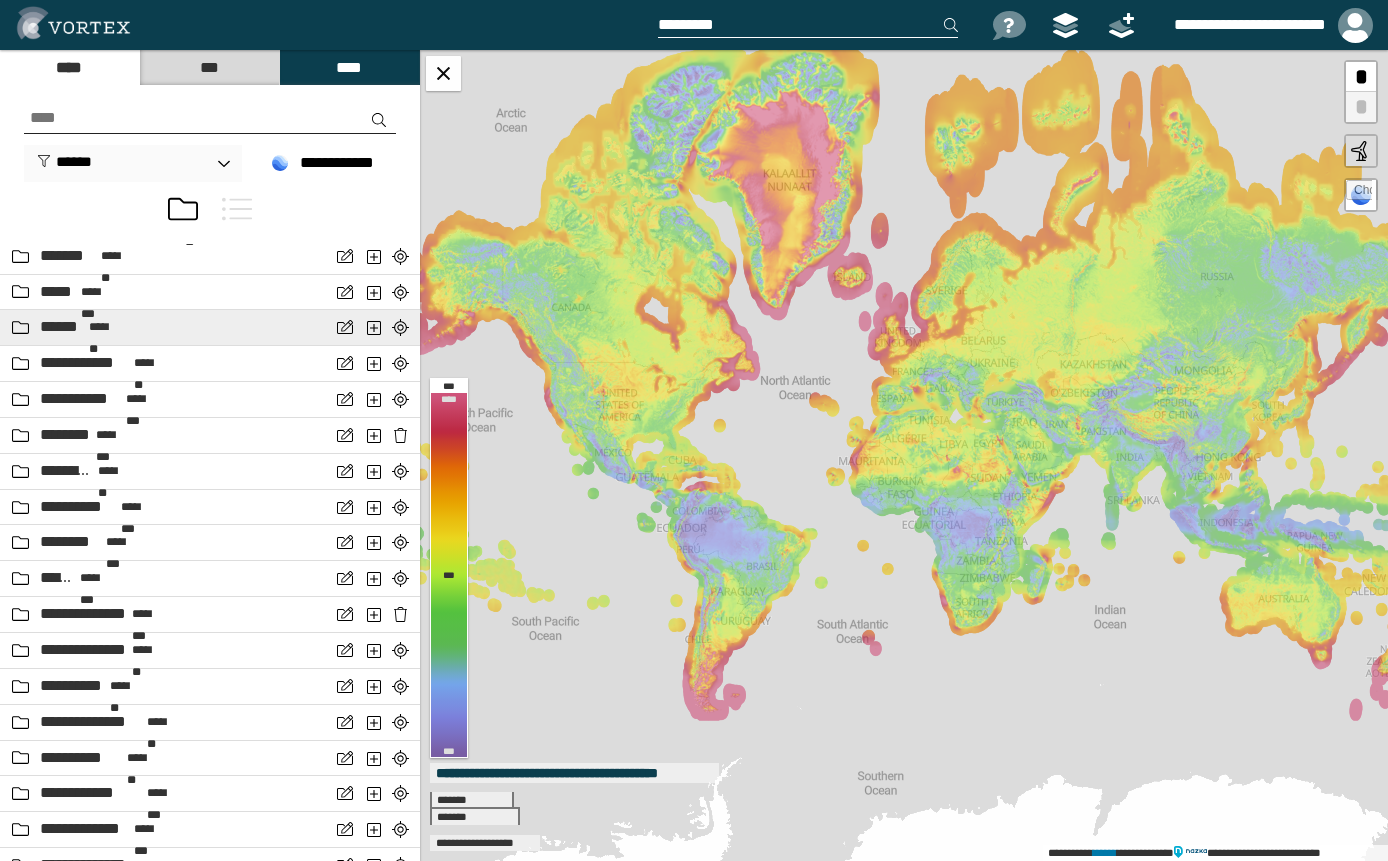 scroll, scrollTop: 0, scrollLeft: 0, axis: both 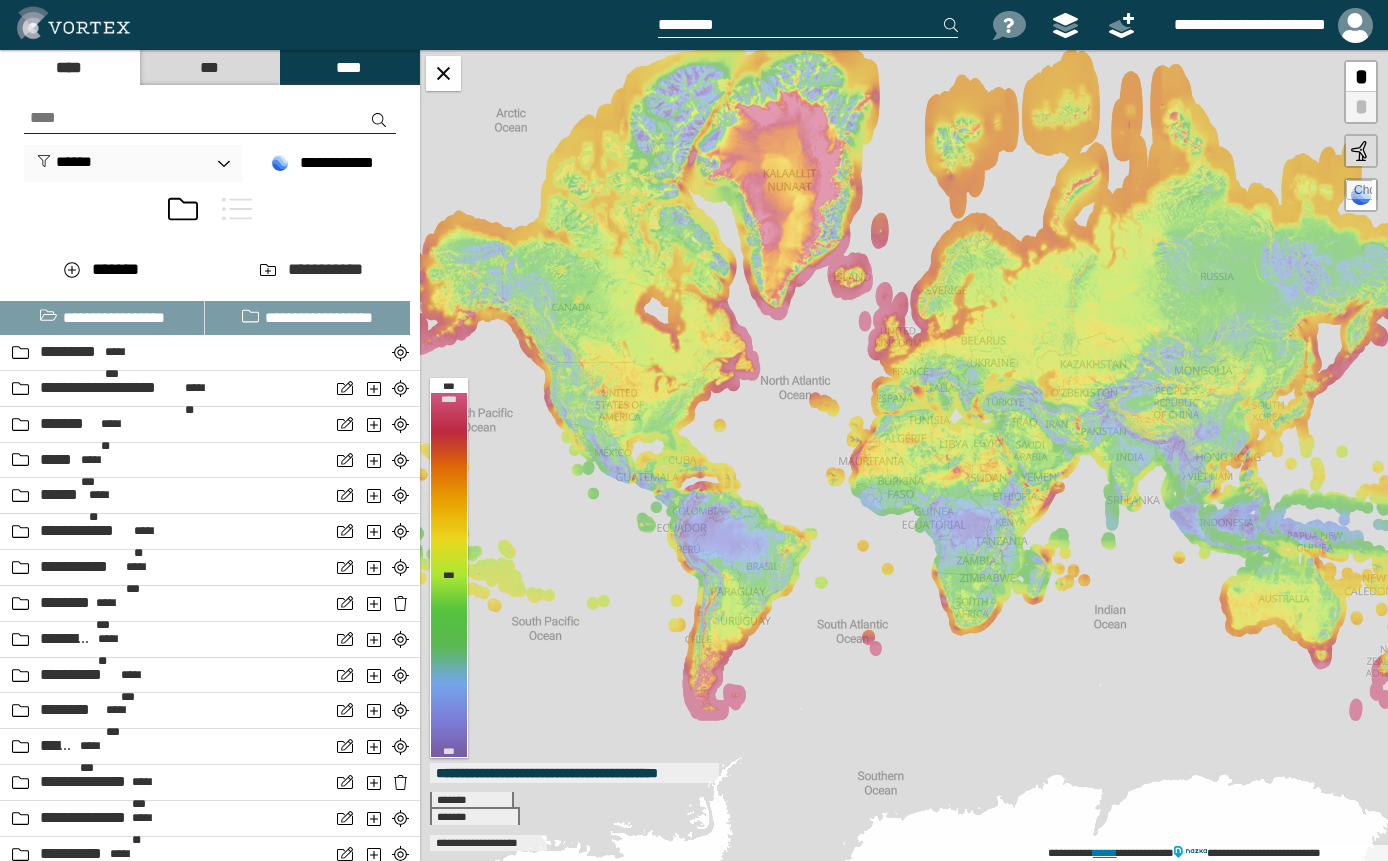 click on "******" at bounding box center [1105, 852] 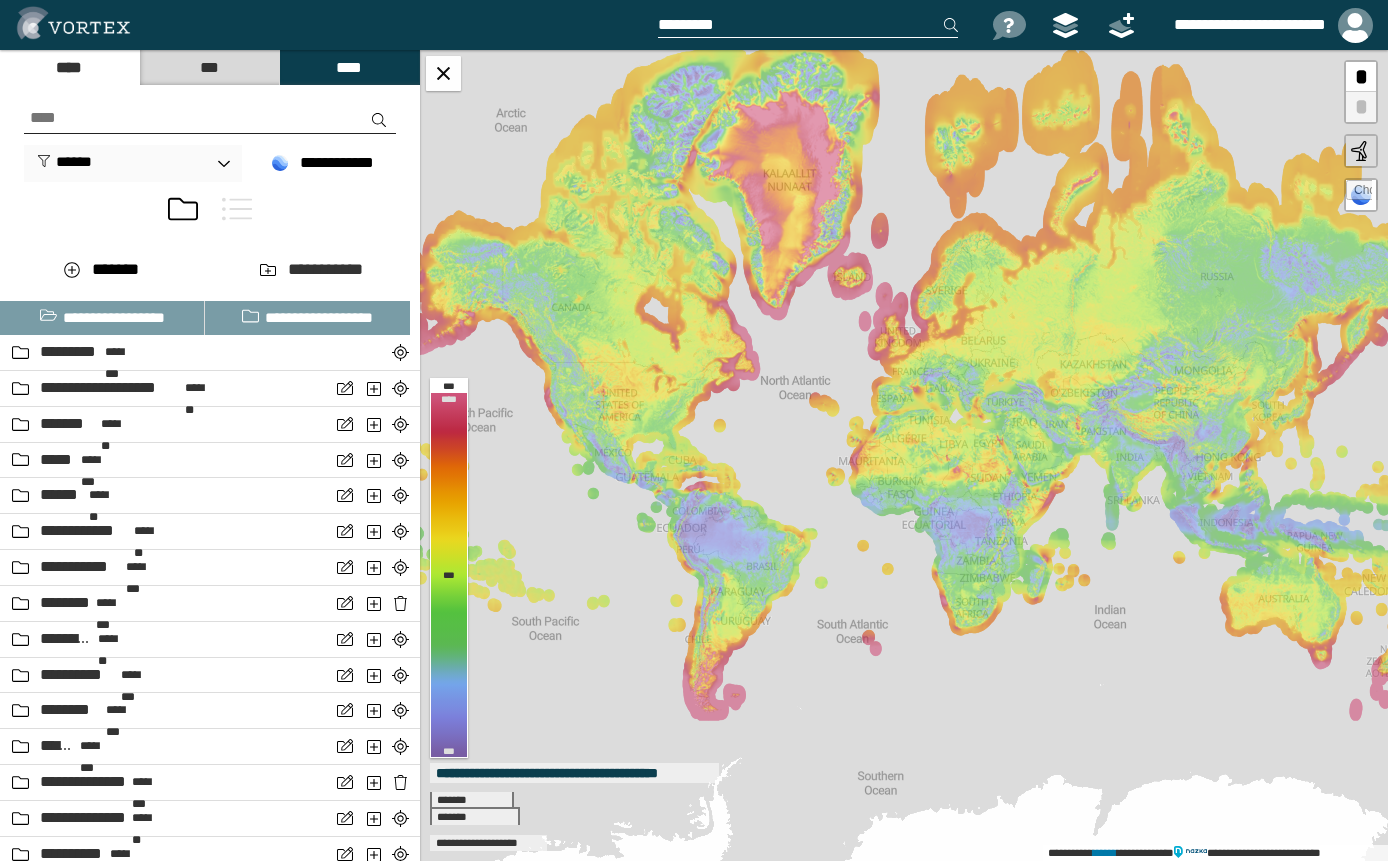 click on "**********" at bounding box center (694, 25) 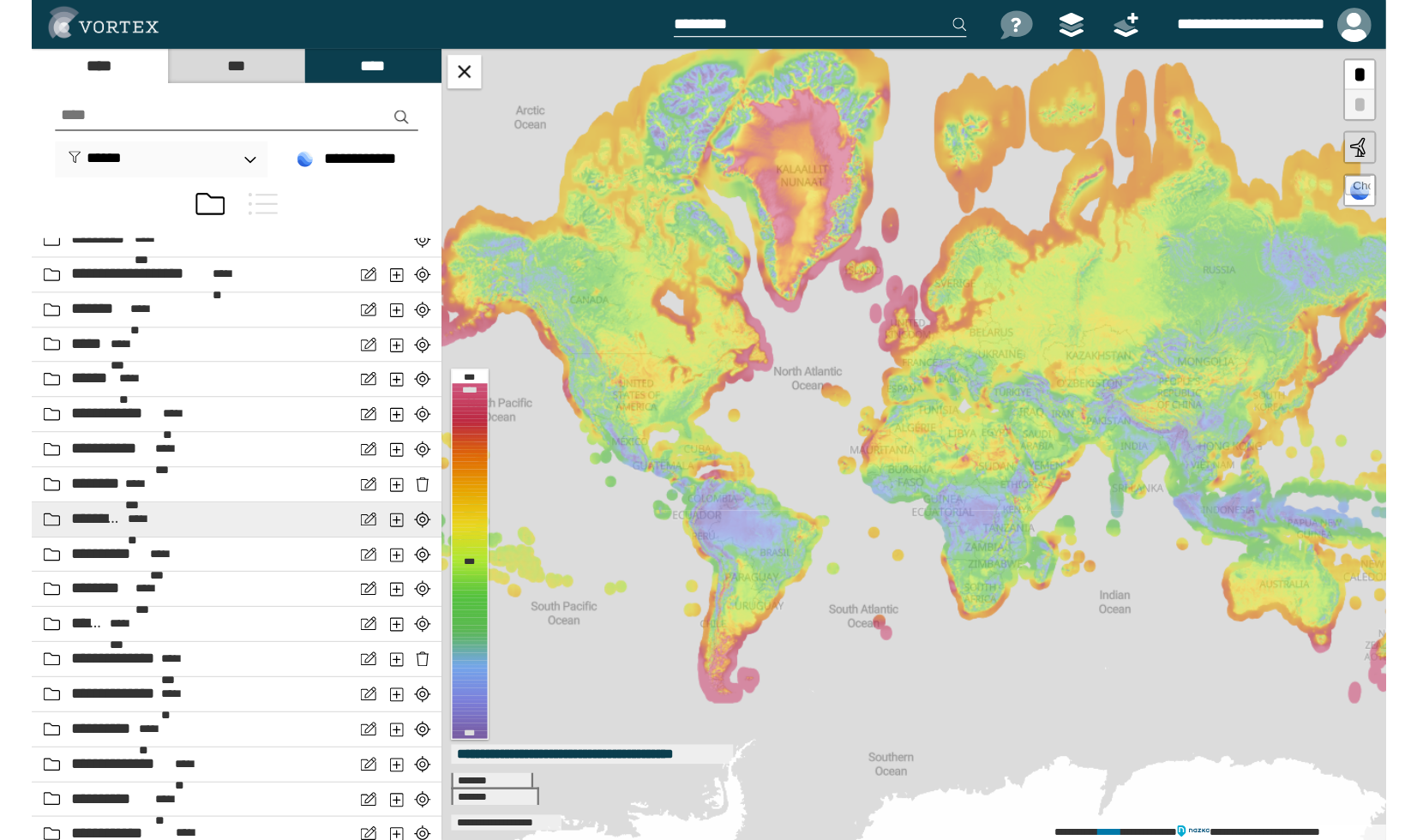 scroll, scrollTop: 0, scrollLeft: 0, axis: both 